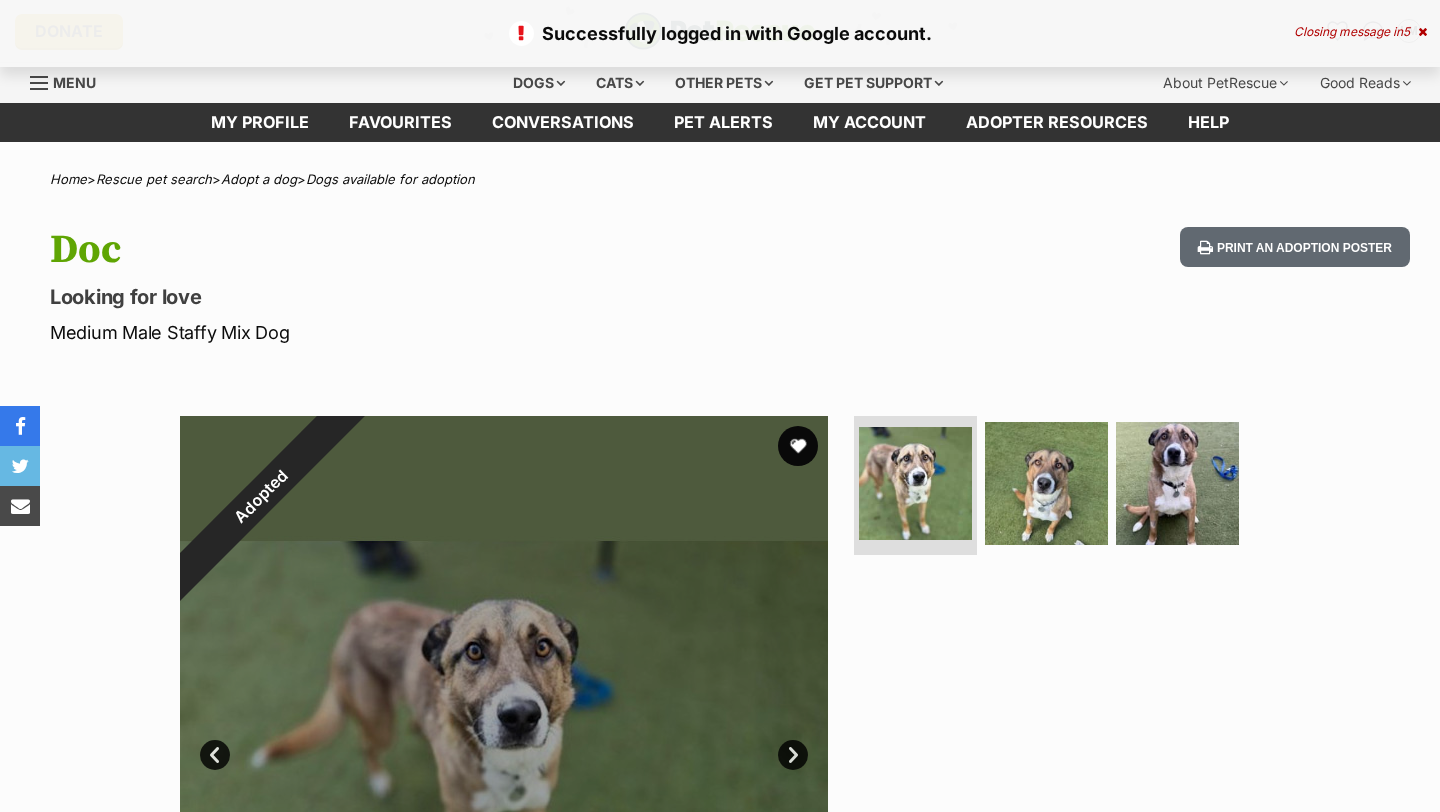 scroll, scrollTop: 0, scrollLeft: 0, axis: both 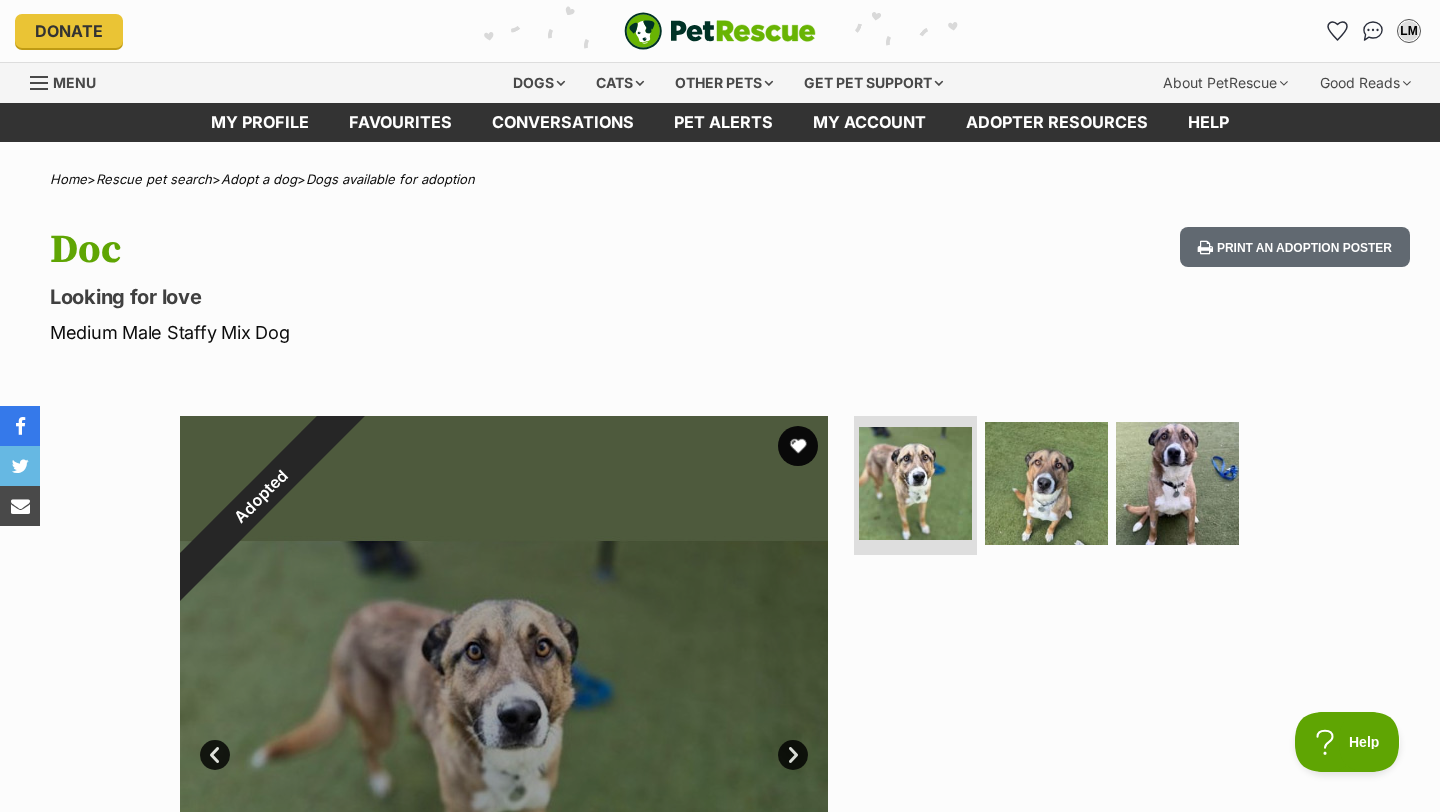 click on "Menu" at bounding box center (70, 81) 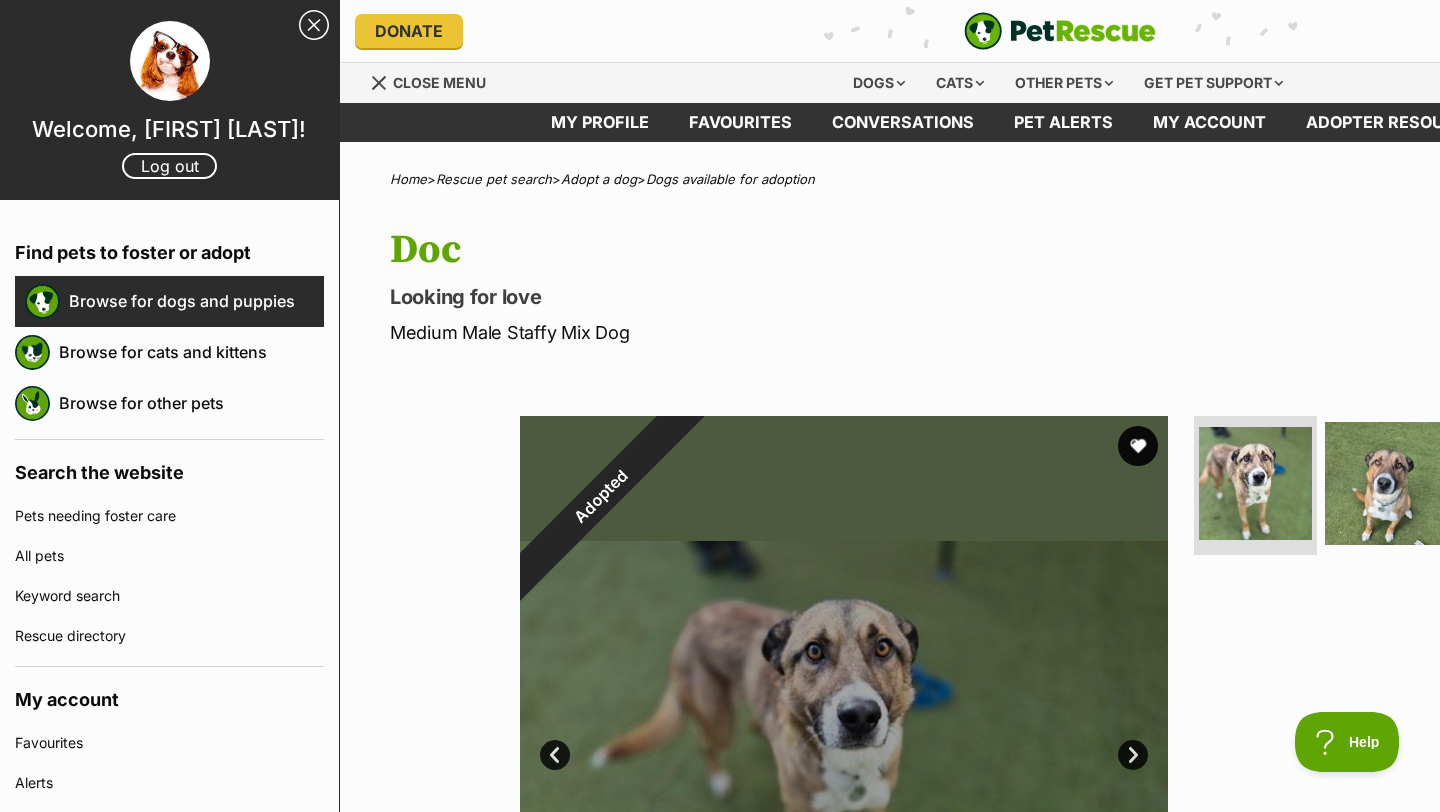 click on "Browse for dogs and puppies" at bounding box center [196, 301] 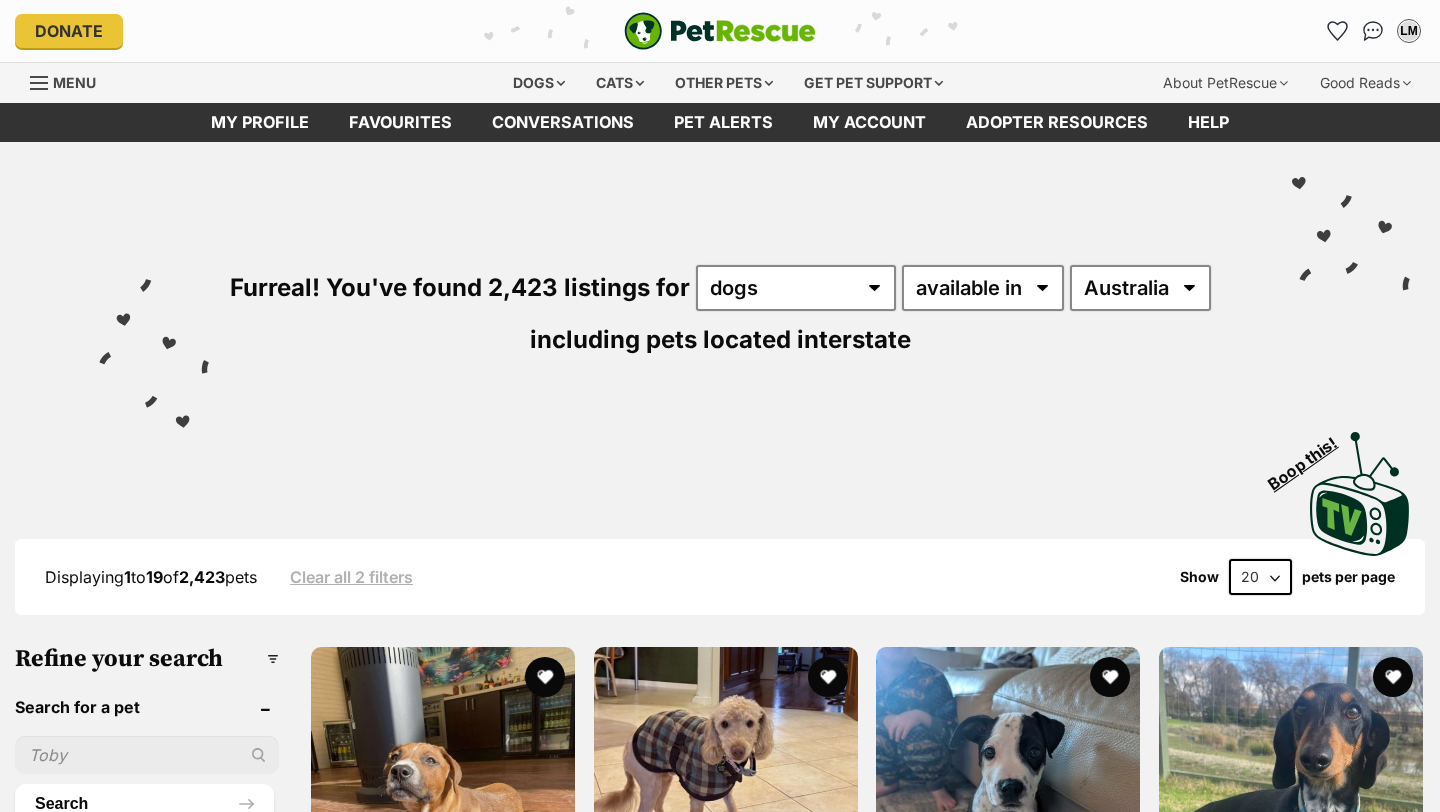 scroll, scrollTop: 0, scrollLeft: 0, axis: both 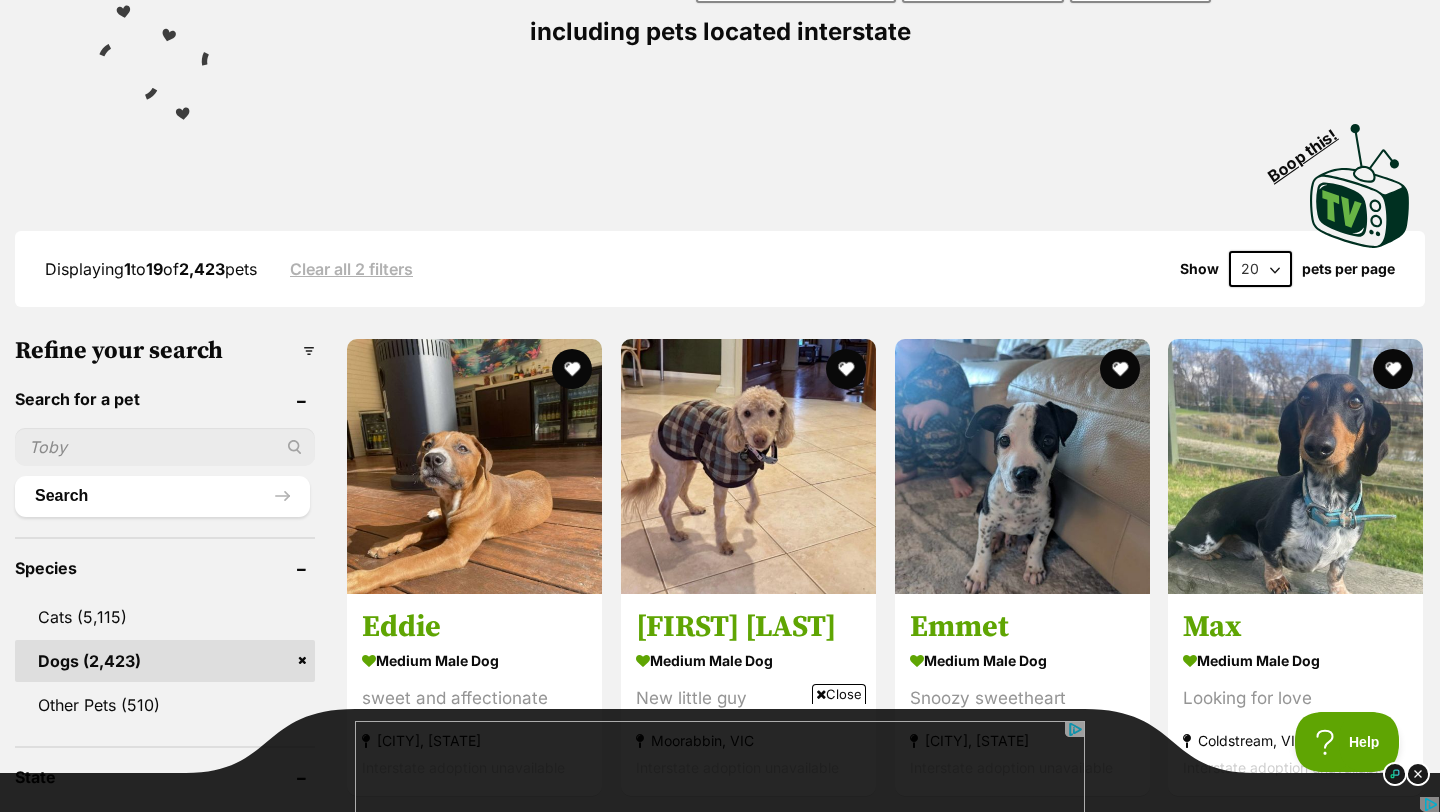 click at bounding box center [165, 447] 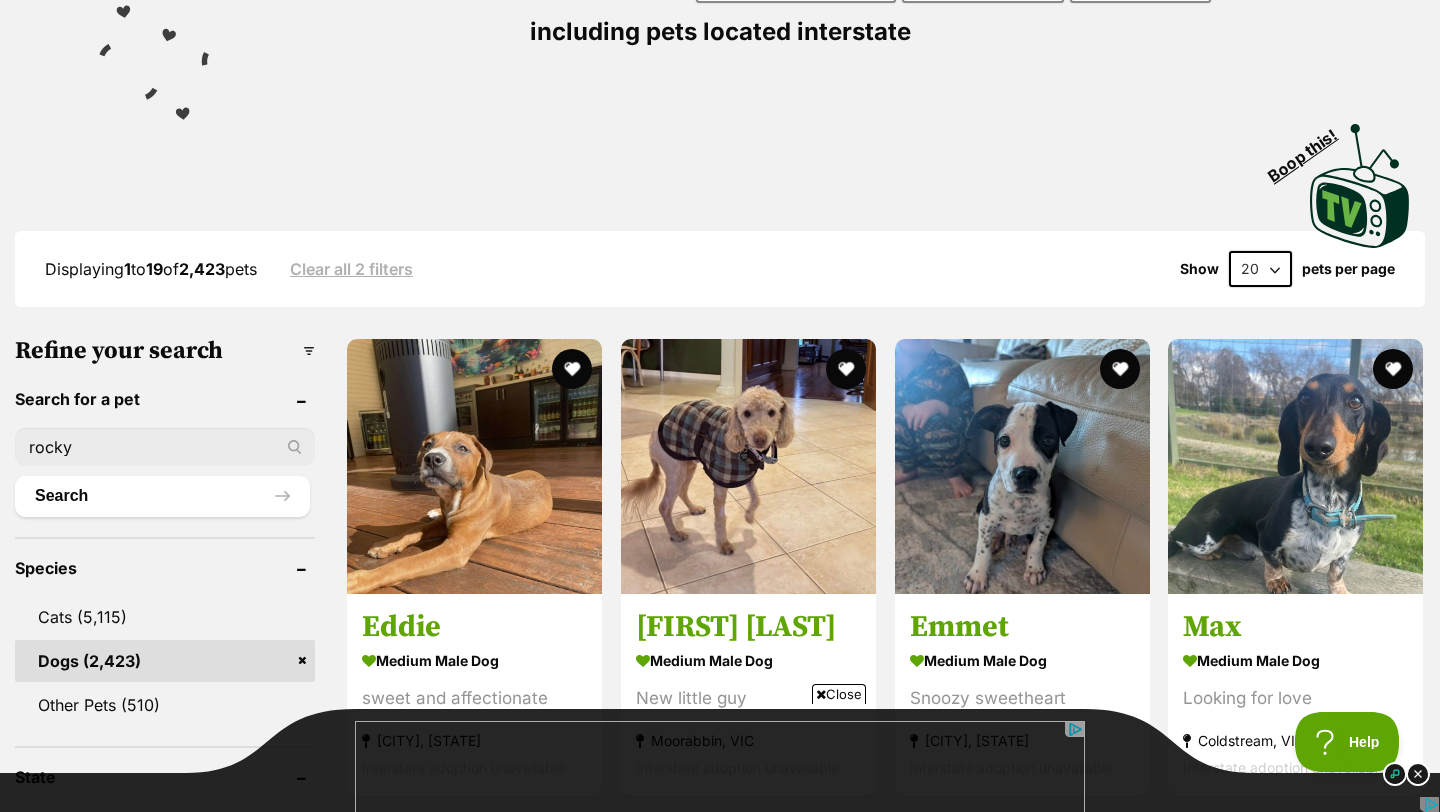 type on "rocky" 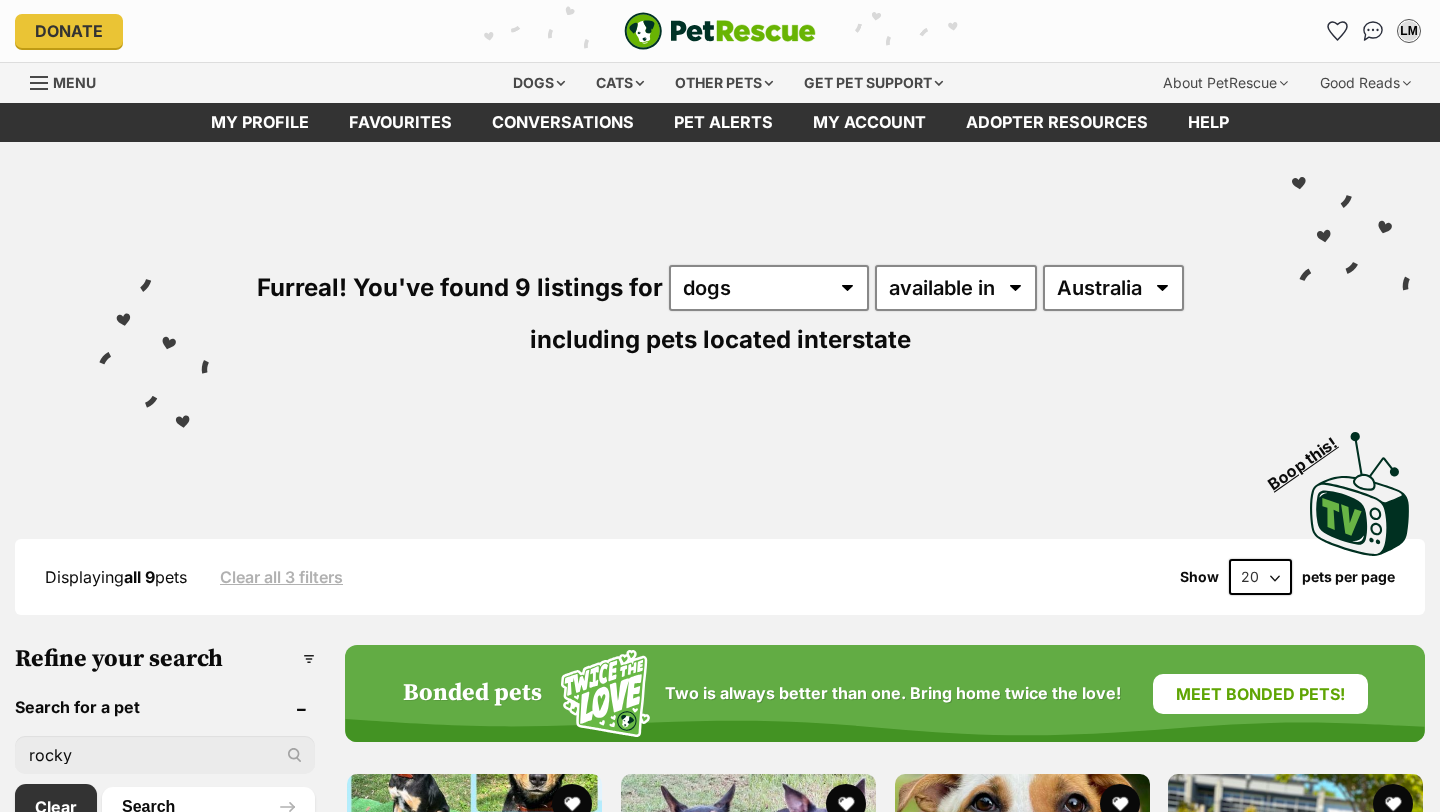 scroll, scrollTop: 0, scrollLeft: 0, axis: both 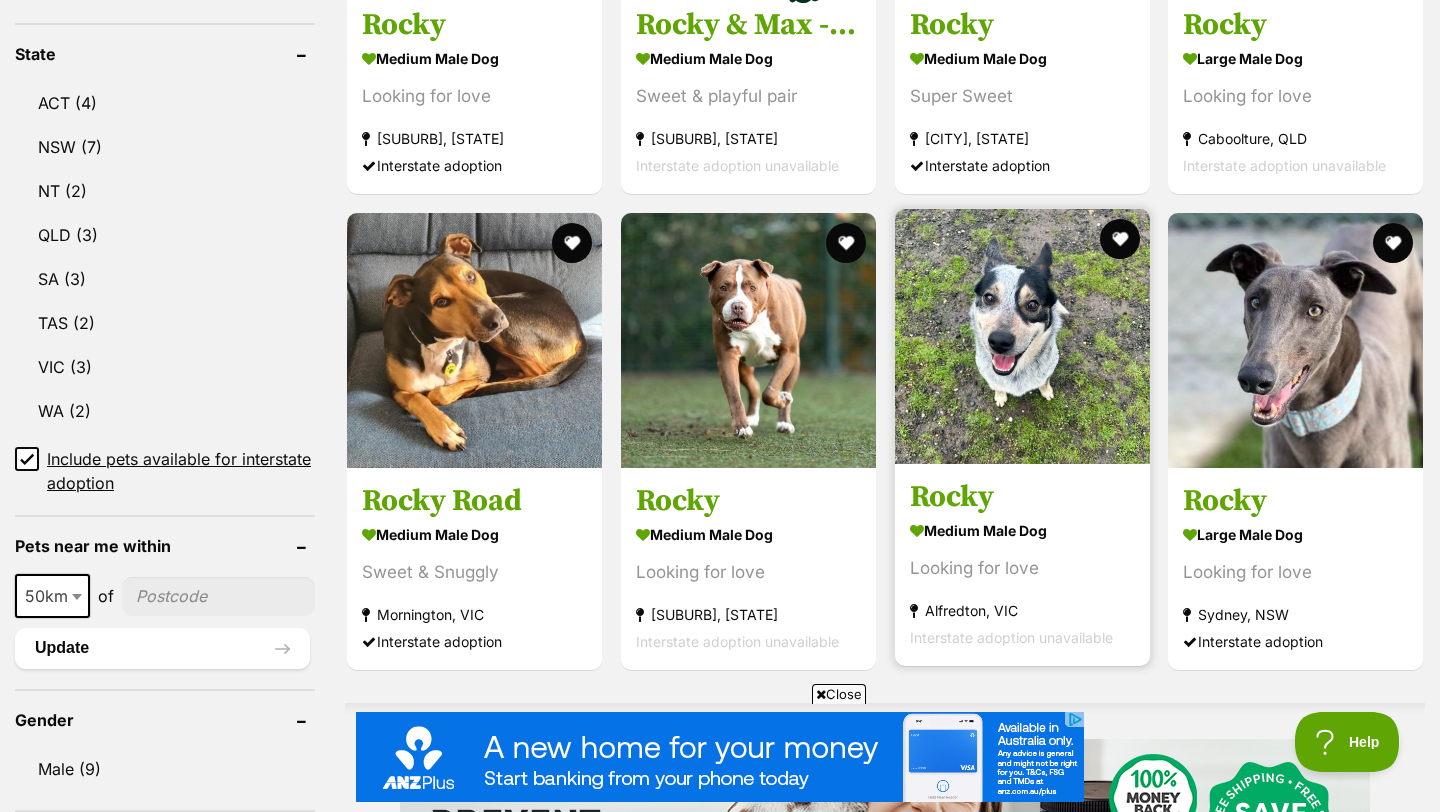 click at bounding box center (1022, 336) 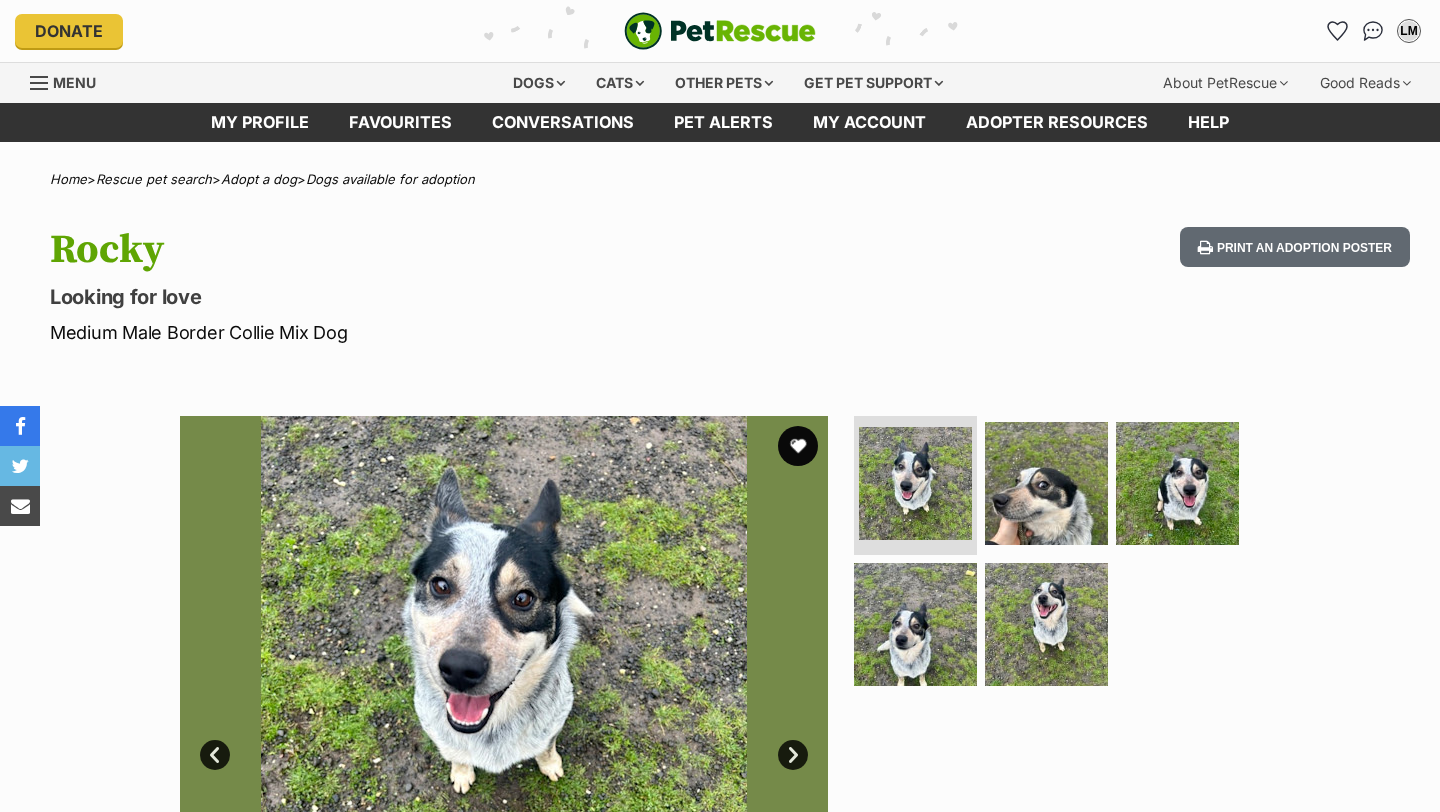 scroll, scrollTop: 0, scrollLeft: 0, axis: both 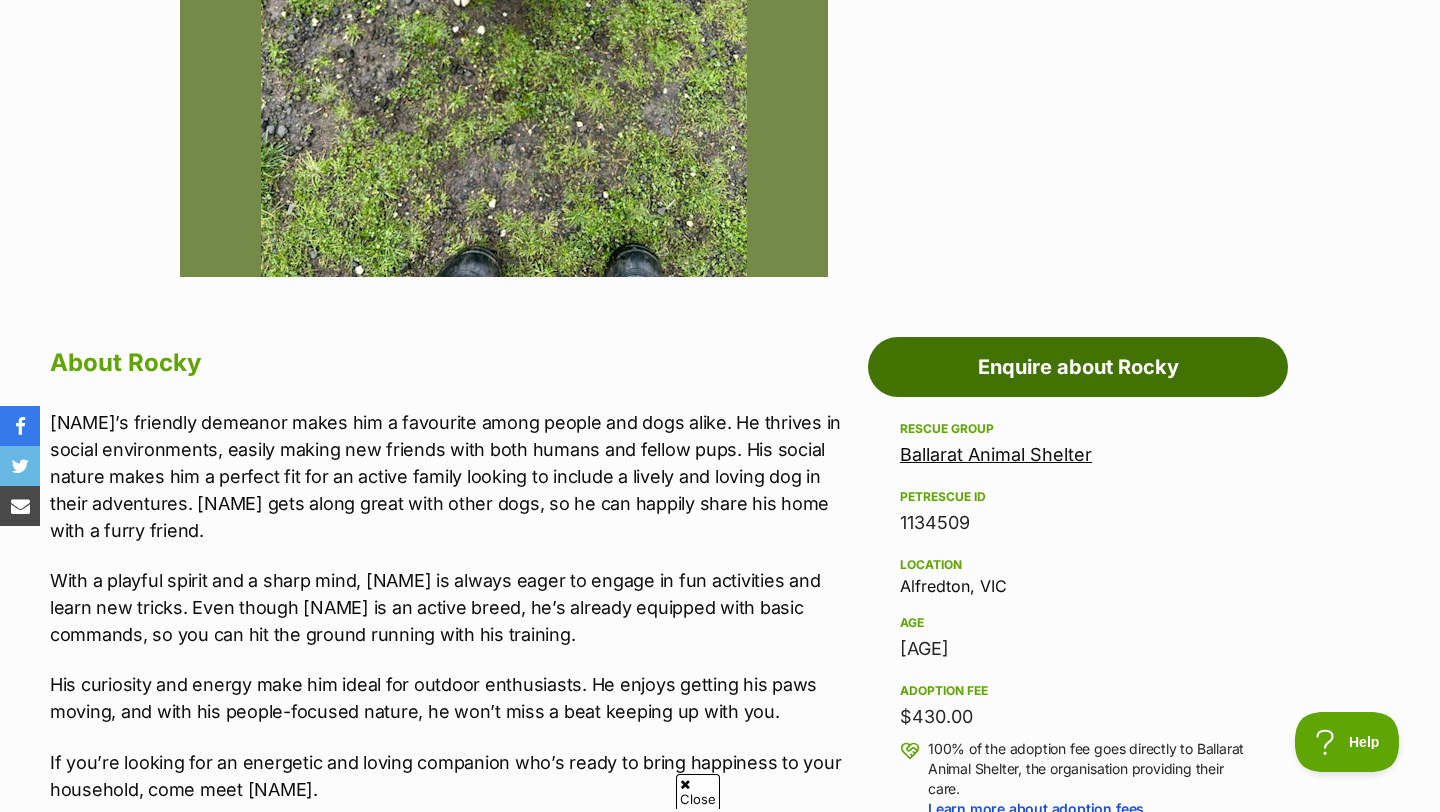click on "Enquire about Rocky" at bounding box center (1078, 367) 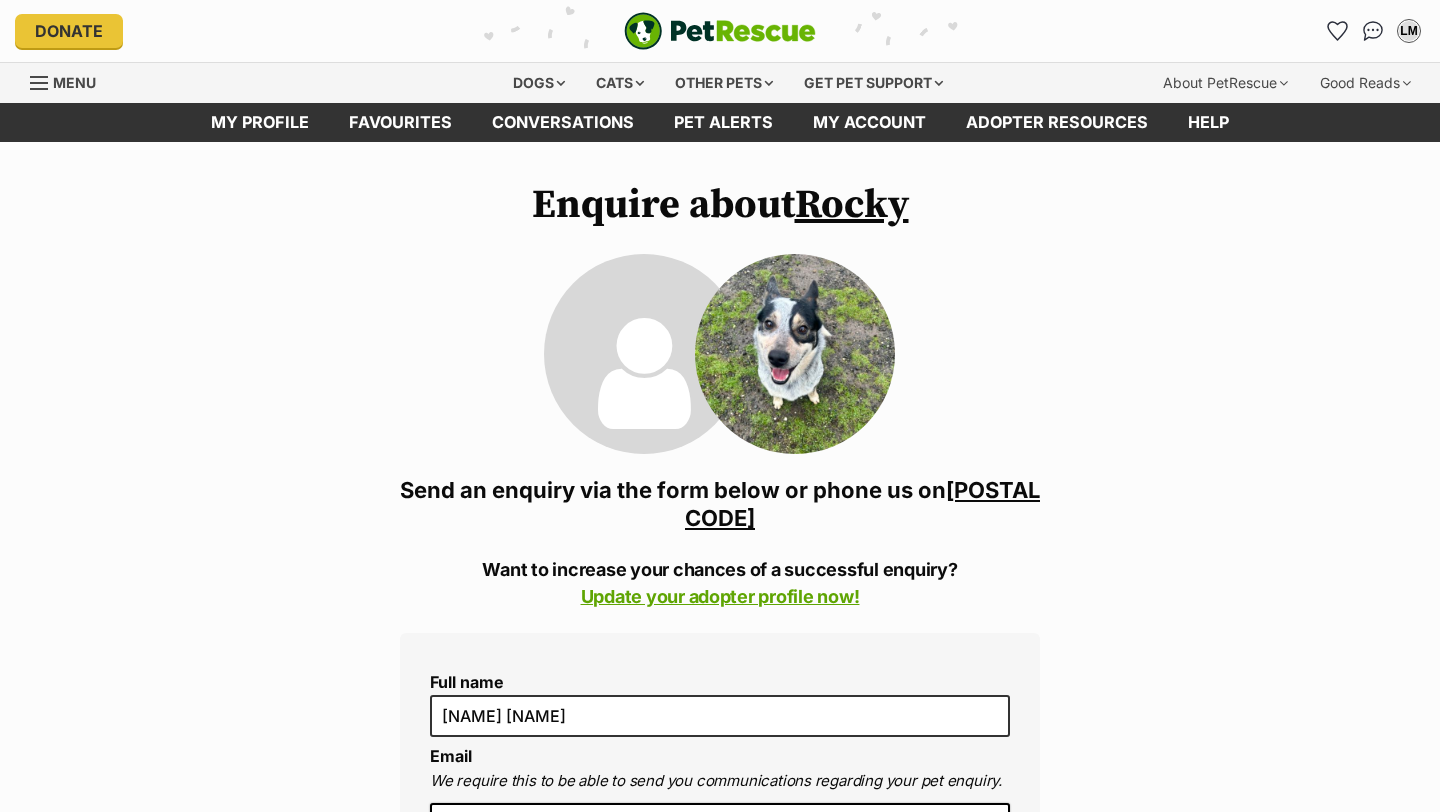 scroll, scrollTop: 0, scrollLeft: 0, axis: both 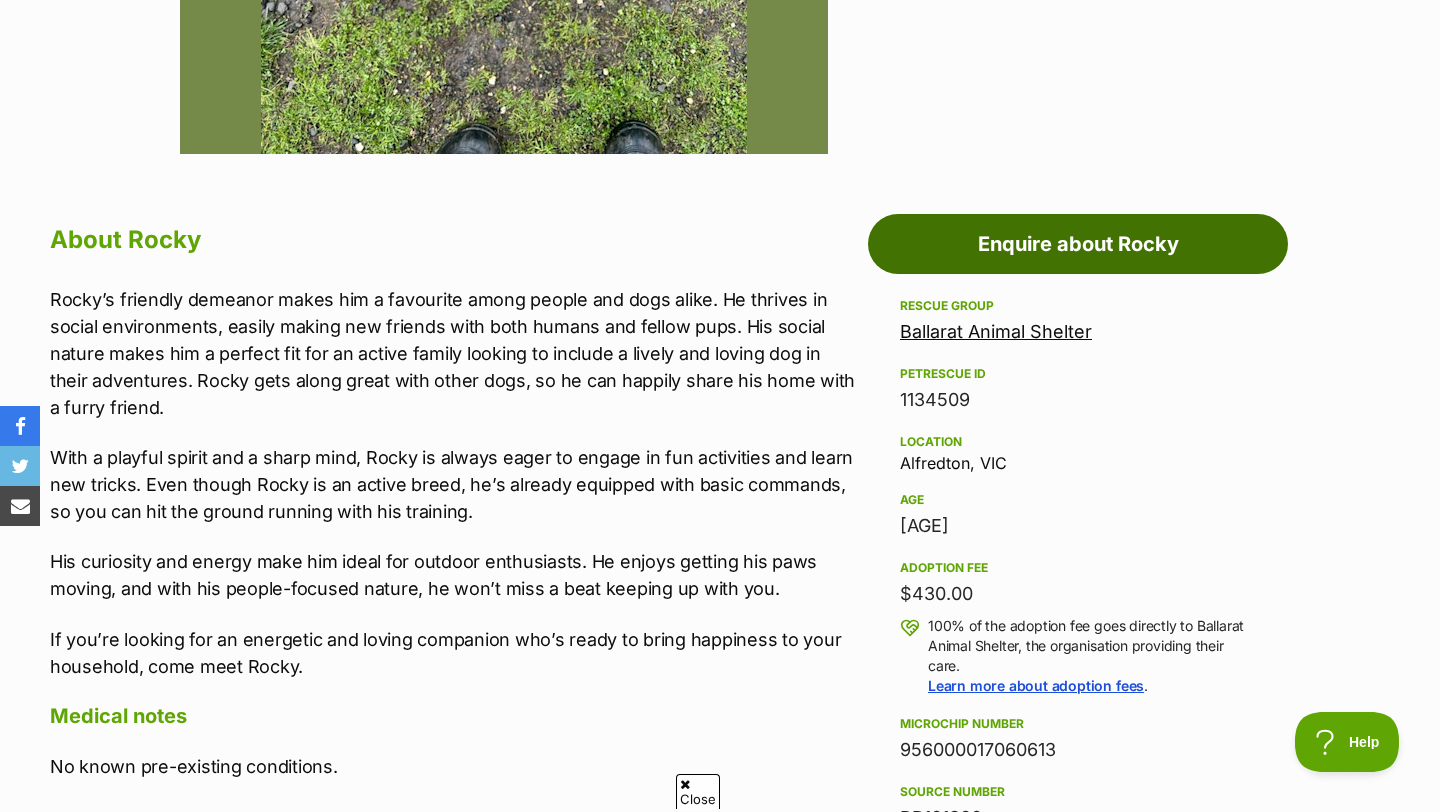 click on "Enquire about Rocky" at bounding box center (1078, 244) 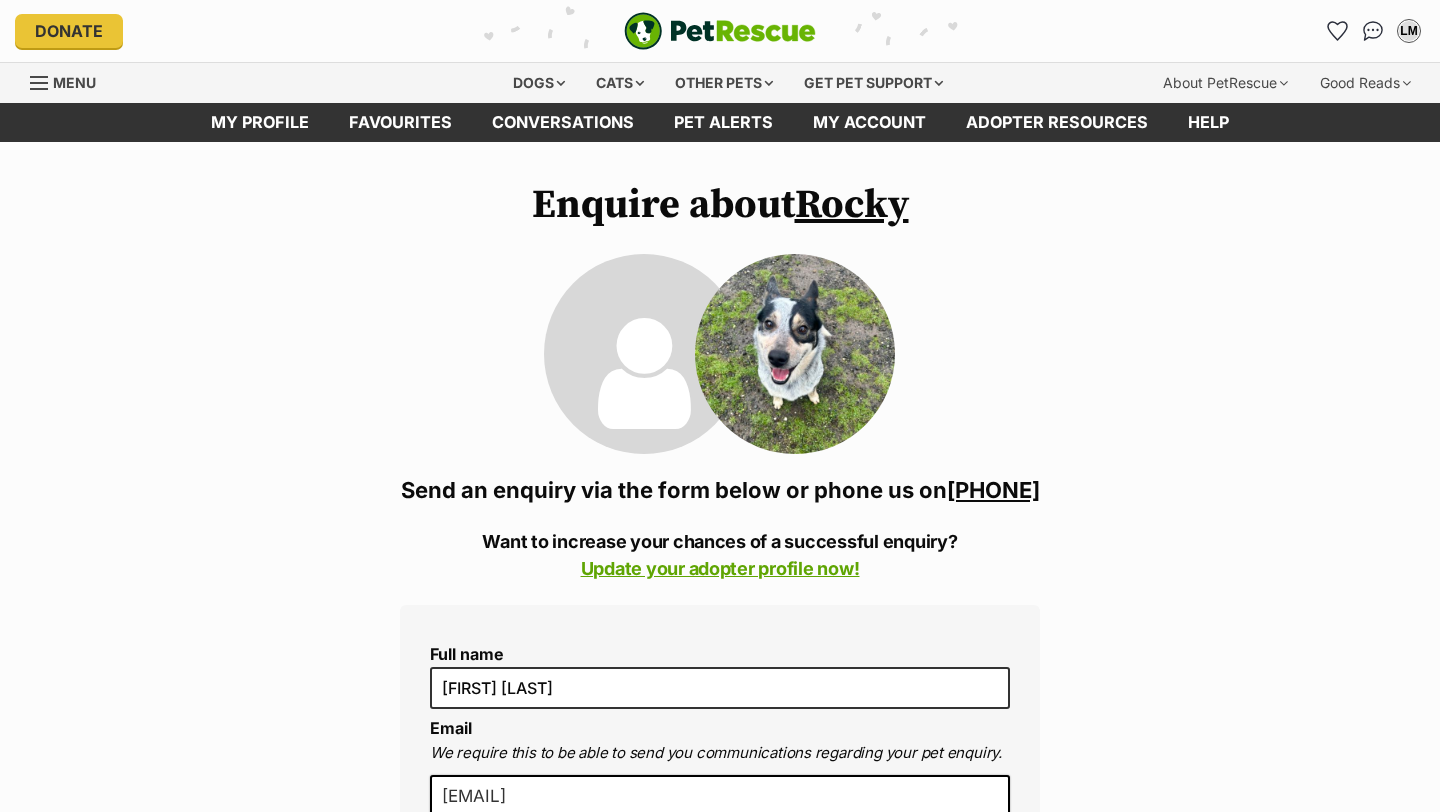 scroll, scrollTop: 0, scrollLeft: 0, axis: both 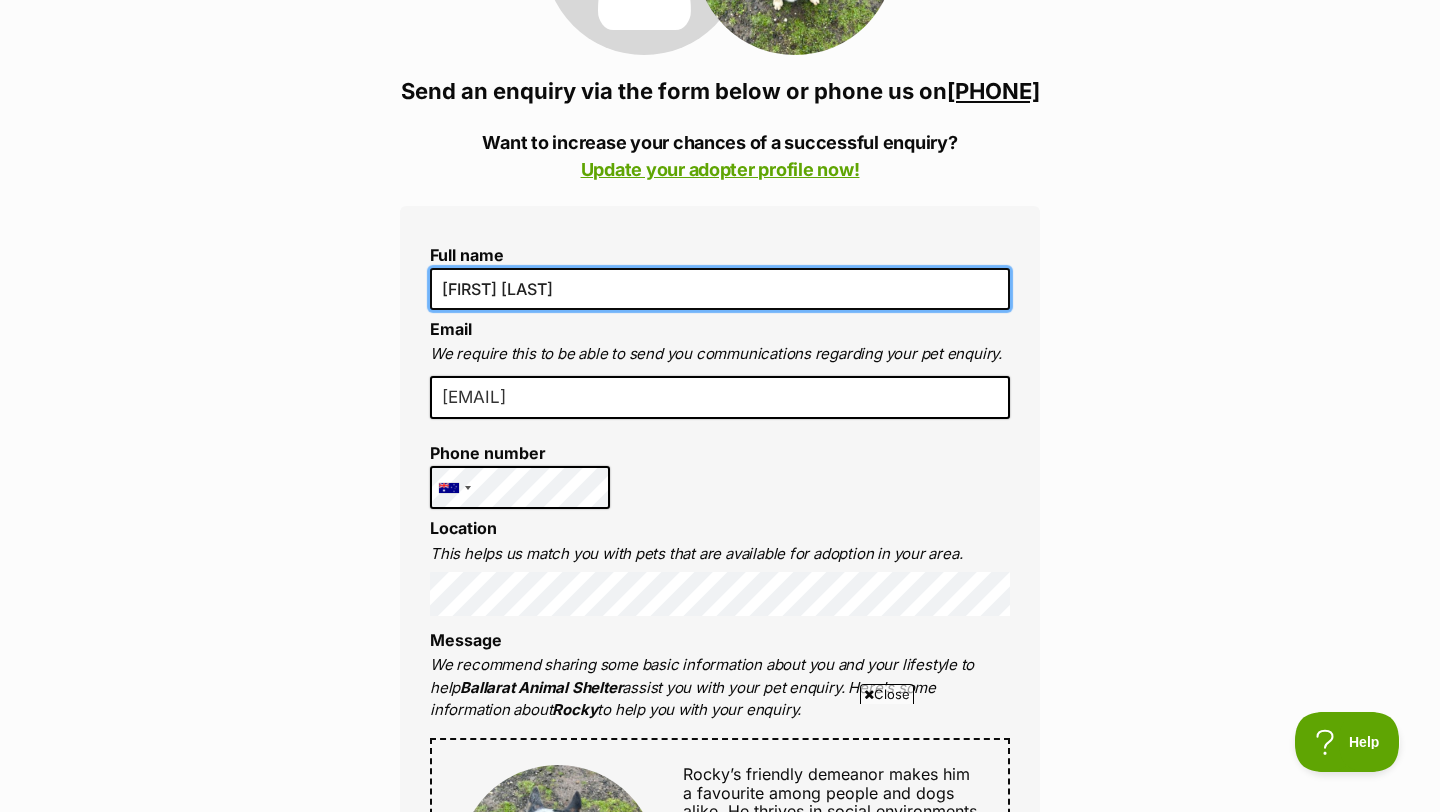 click on "[FIRST] [LAST]" at bounding box center (720, 289) 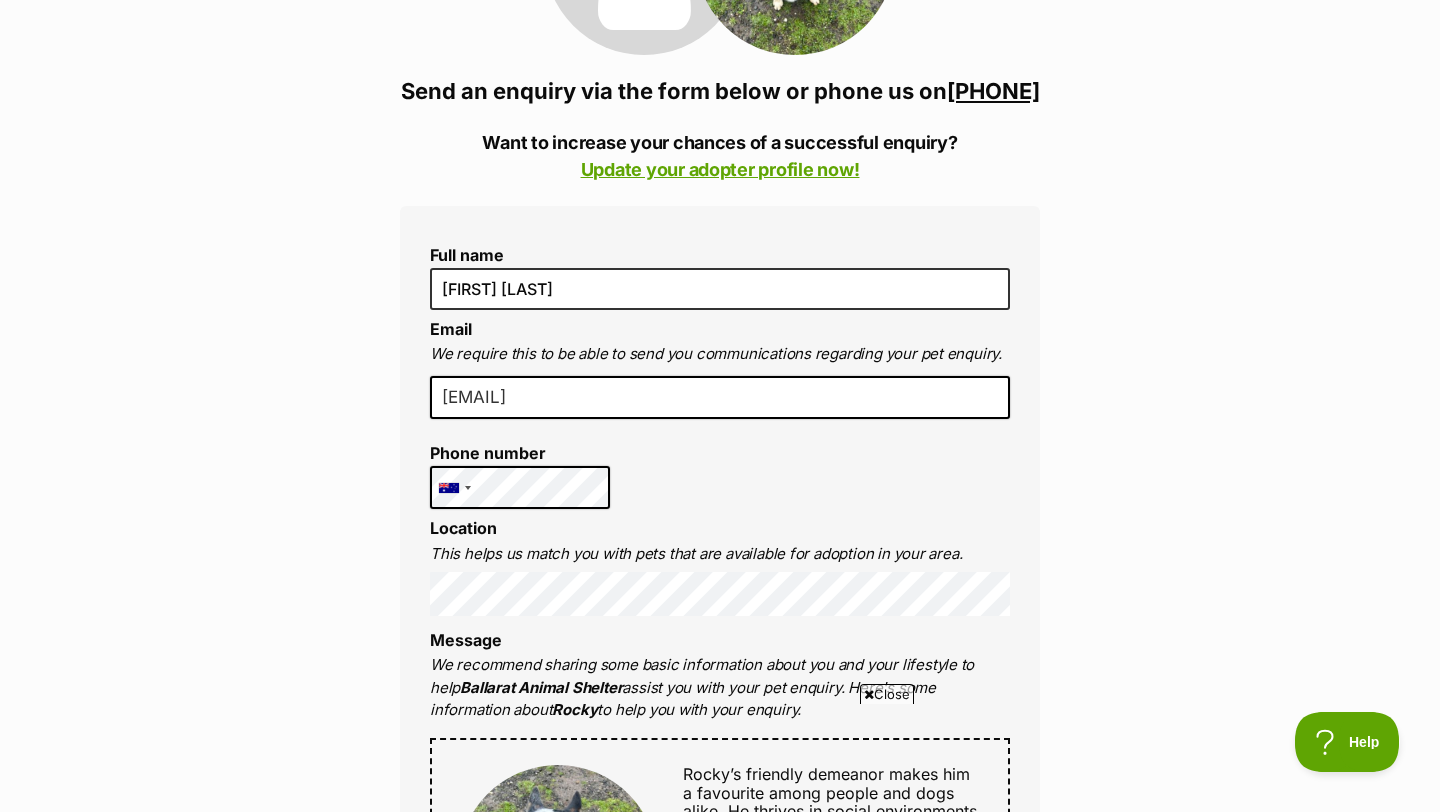 click on "Enquire about  Rocky
035334 2075
Send an enquiry via the form below or phone us on
03533*****
Want to increase your chances of a successful enquiry?
Update your adopter profile now!
Full name Layla Marson
Email
We require this to be able to send you communications regarding your pet enquiry.
layla.marson1243@gmail.com
Phone number United States +1 United Kingdom +44 Afghanistan (‫افغانستان‬‎) +93 Albania (Shqipëri) +355 Algeria (‫الجزائر‬‎) +213 American Samoa +1684 Andorra +376 Angola +244 Anguilla +1264 Antigua and Barbuda +1268 Argentina +54 Armenia (Հայաստան) +374 Aruba +297 Australia +61 Austria (Österreich) +43 Azerbaijan (Azərbaycan) +994 Bahamas +1242 Bahrain (‫البحرين‬‎) +973 Bangladesh (বাংলাদেশ) +880 Barbados +1246 Belarus (Беларусь) +375 Belgium (België) +32 Belize +501 Benin (Bénin) +229 Bermuda +1441 Bhutan (འབྲུག) +975 Bolivia +591 +387 Botswana +267 +1" at bounding box center (720, 1092) 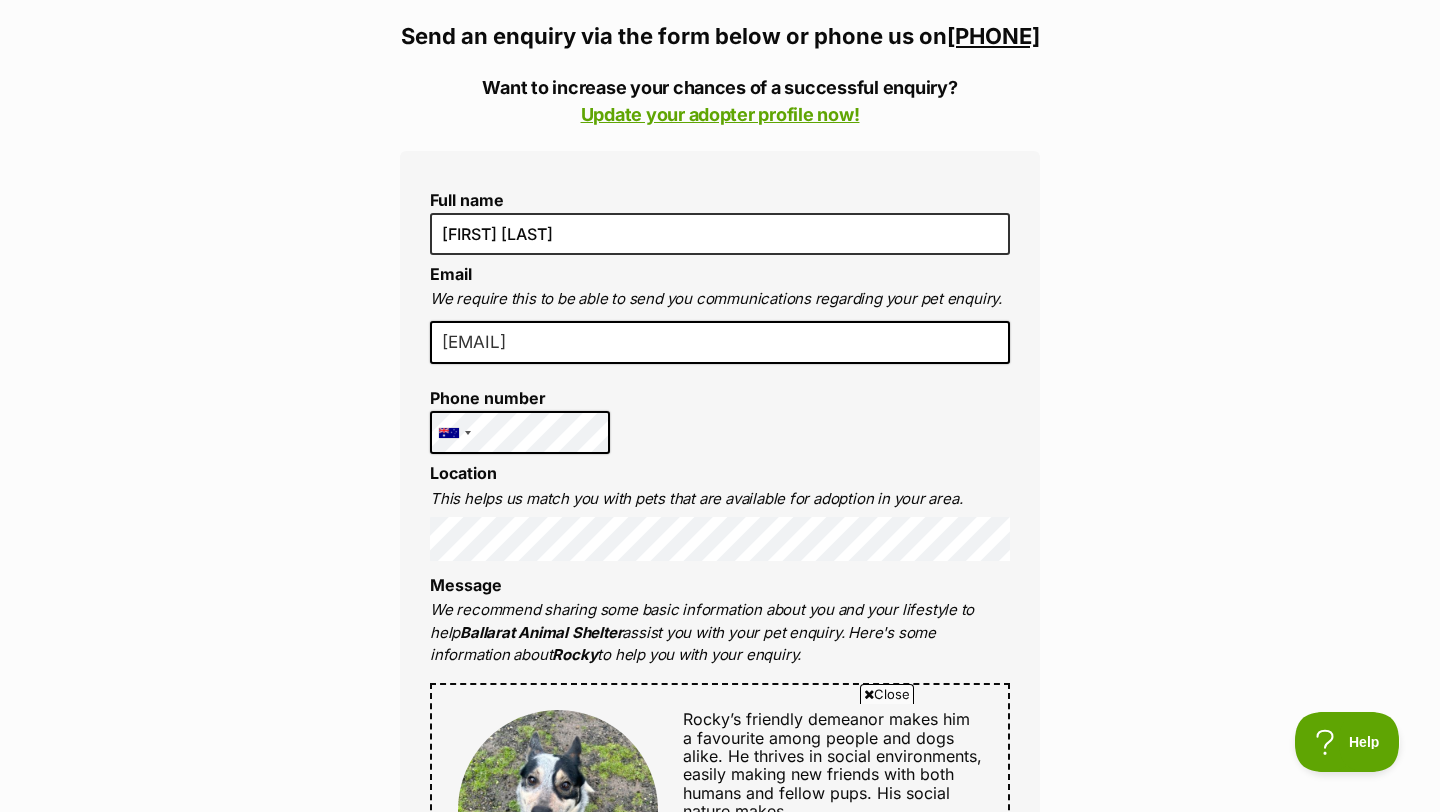 scroll, scrollTop: 455, scrollLeft: 0, axis: vertical 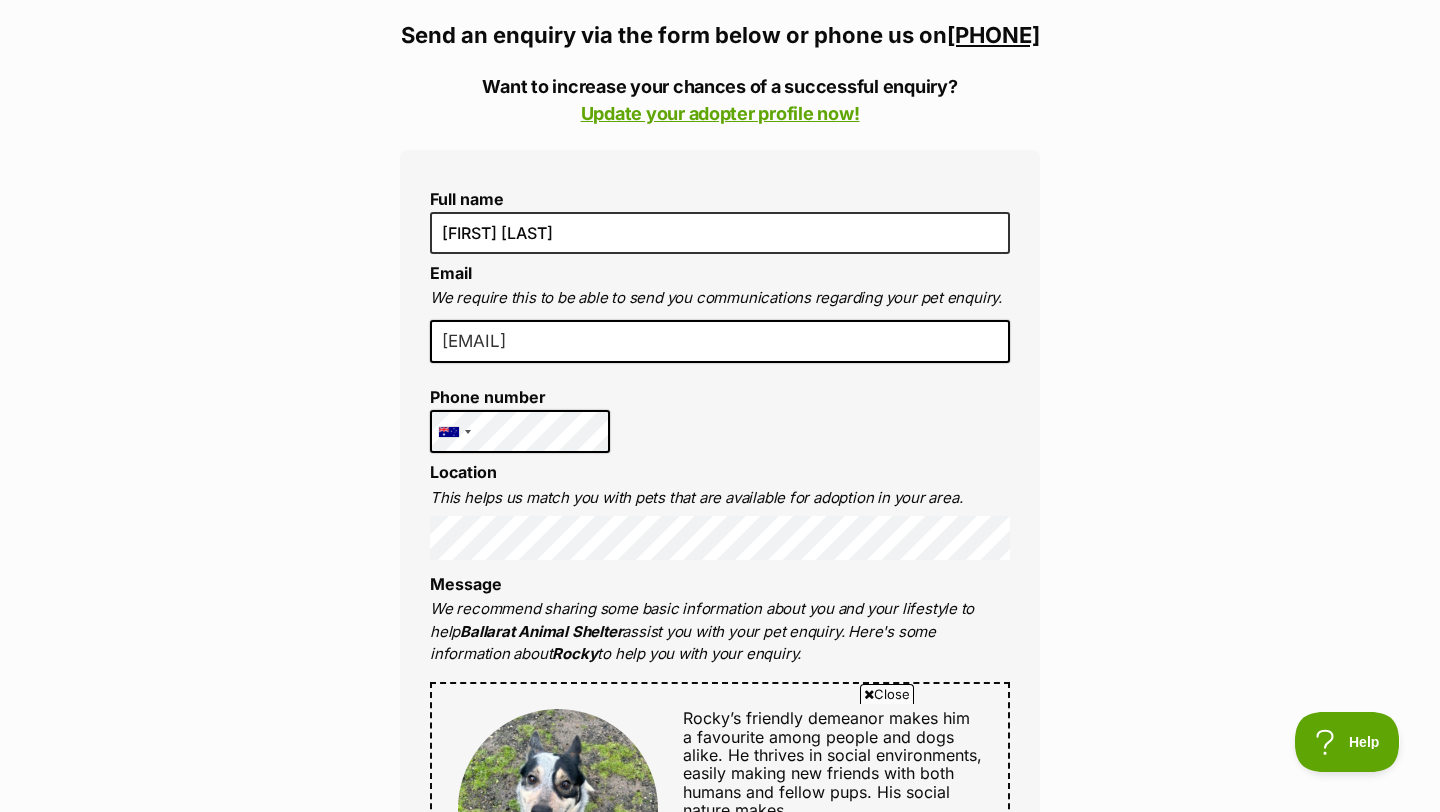 click on "Full name Layla Marson
Email
We require this to be able to send you communications regarding your pet enquiry.
layla.marson1243@gmail.com
Phone number United States +1 United Kingdom +44 Afghanistan (‫افغانستان‬‎) +93 Albania (Shqipëri) +355 Algeria (‫الجزائر‬‎) +213 American Samoa +1684 Andorra +376 Angola +244 Anguilla +1264 Antigua and Barbuda +1268 Argentina +54 Armenia (Հայաստան) +374 Aruba +297 Australia +61 Austria (Österreich) +43 Azerbaijan (Azərbaycan) +994 Bahamas +1242 Bahrain (‫البحرين‬‎) +973 Bangladesh (বাংলাদেশ) +880 Barbados +1246 Belarus (Беларусь) +375 Belgium (België) +32 Belize +501 Benin (Bénin) +229 Bermuda +1441 Bhutan (འབྲུག) +975 Bolivia +591 Bosnia and Herzegovina (Босна и Херцеговина) +387 Botswana +267 Brazil (Brasil) +55 British Indian Ocean Territory +246 British Virgin Islands +1284 Brunei +673 Bulgaria (България) +359 Burkina Faso +226 +257 +1" at bounding box center (720, 803) 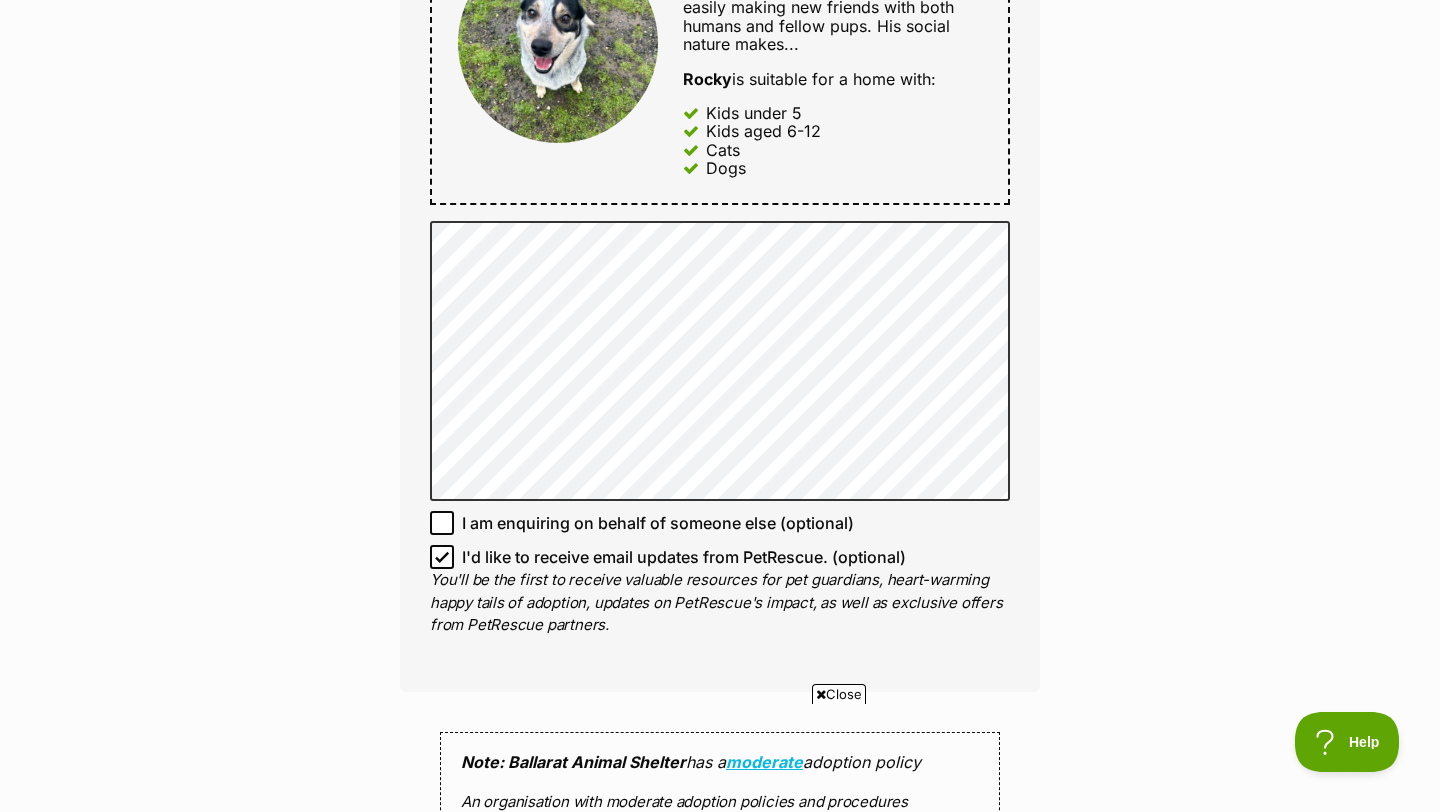 scroll, scrollTop: 0, scrollLeft: 0, axis: both 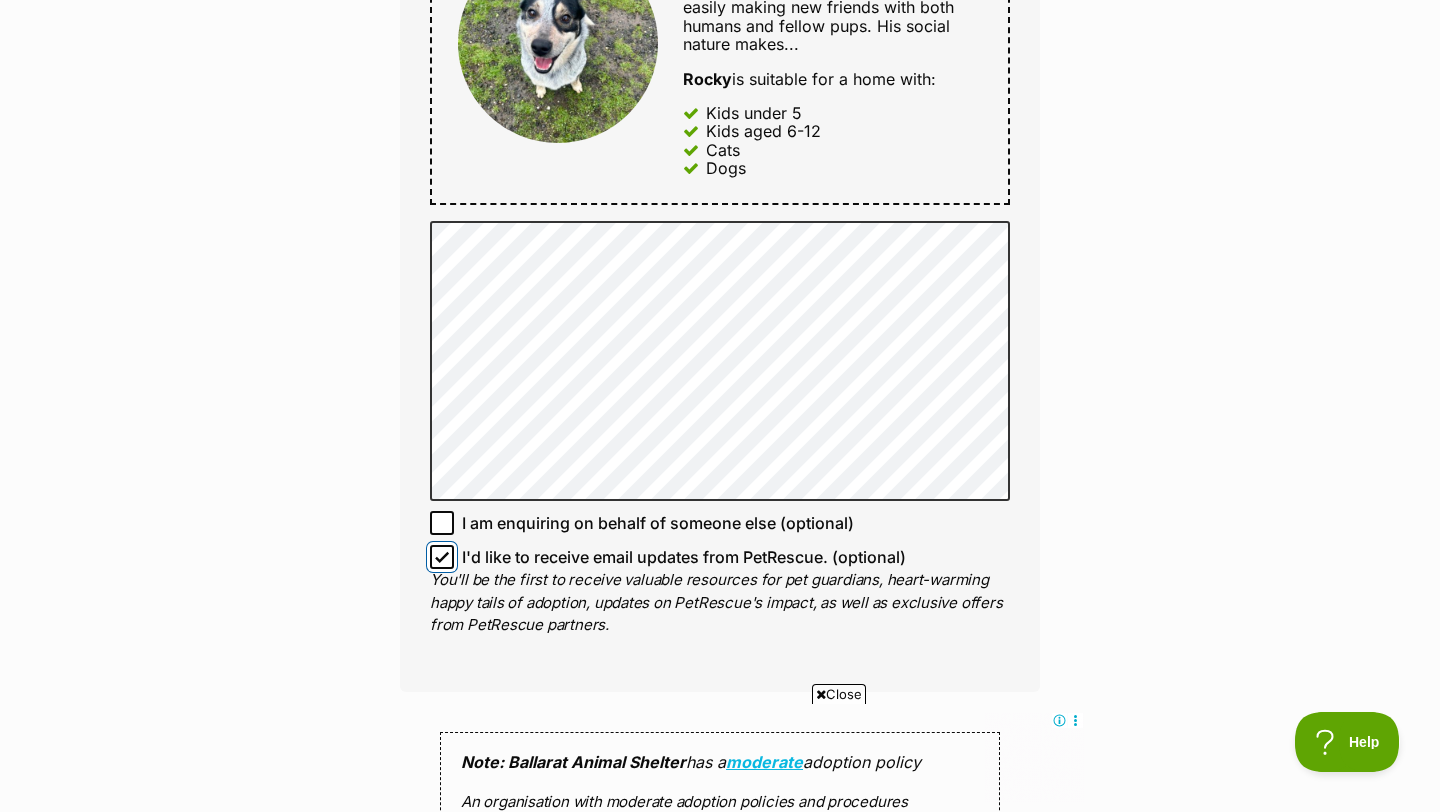 click on "I'd like to receive email updates from PetRescue. (optional)" at bounding box center [442, 557] 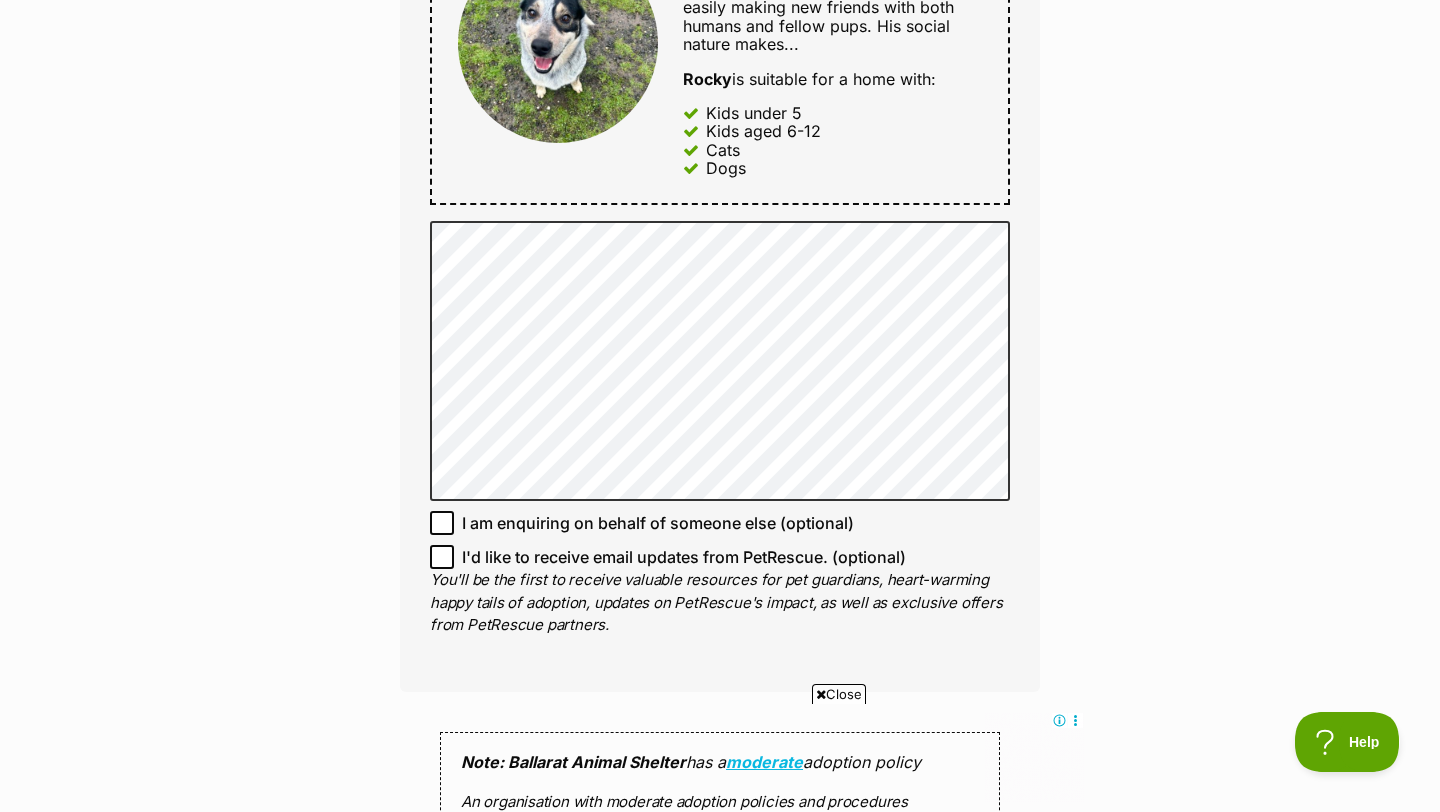 click on "I am enquiring on behalf of someone else (optional)" at bounding box center [720, 523] 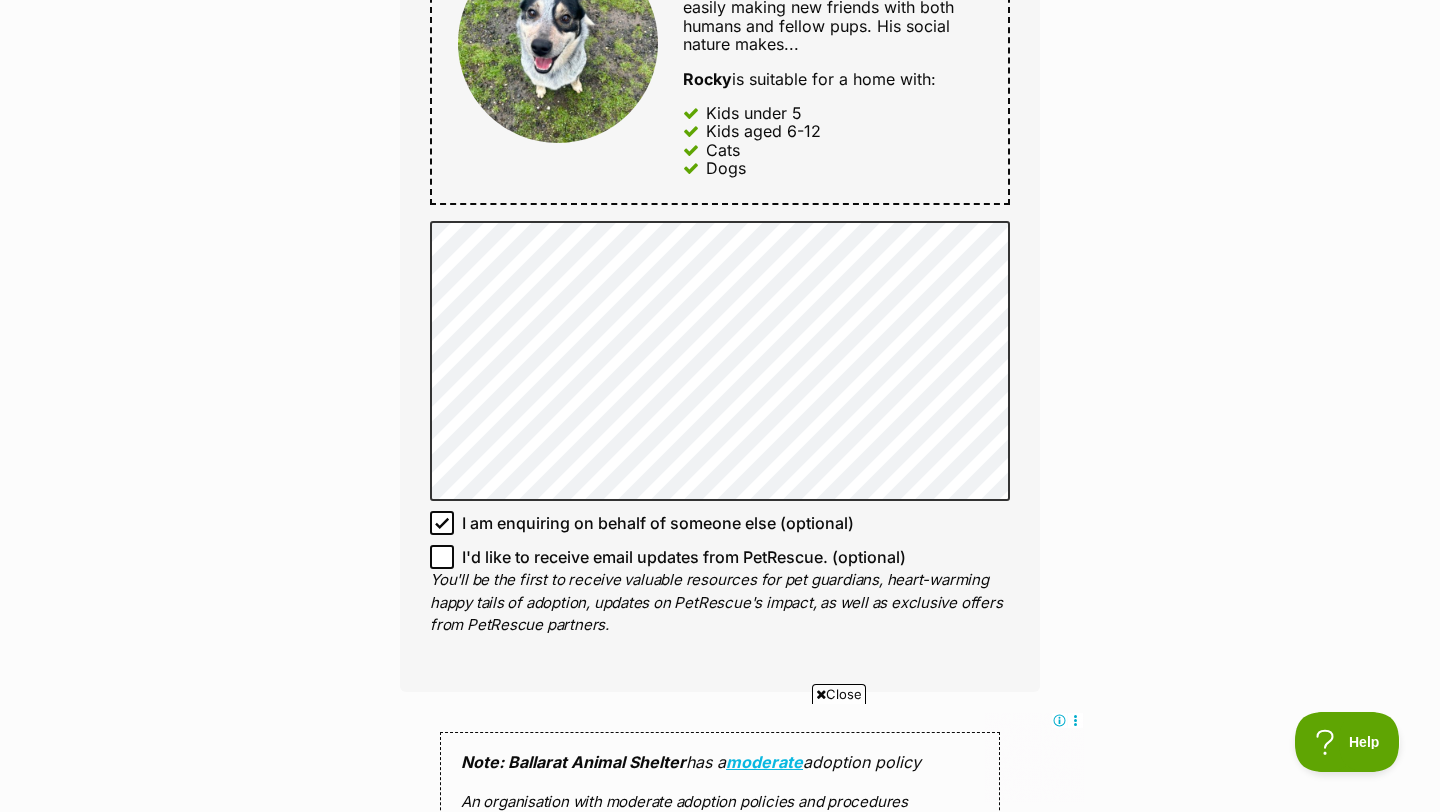 click on "I am enquiring on behalf of someone else (optional)" at bounding box center [720, 523] 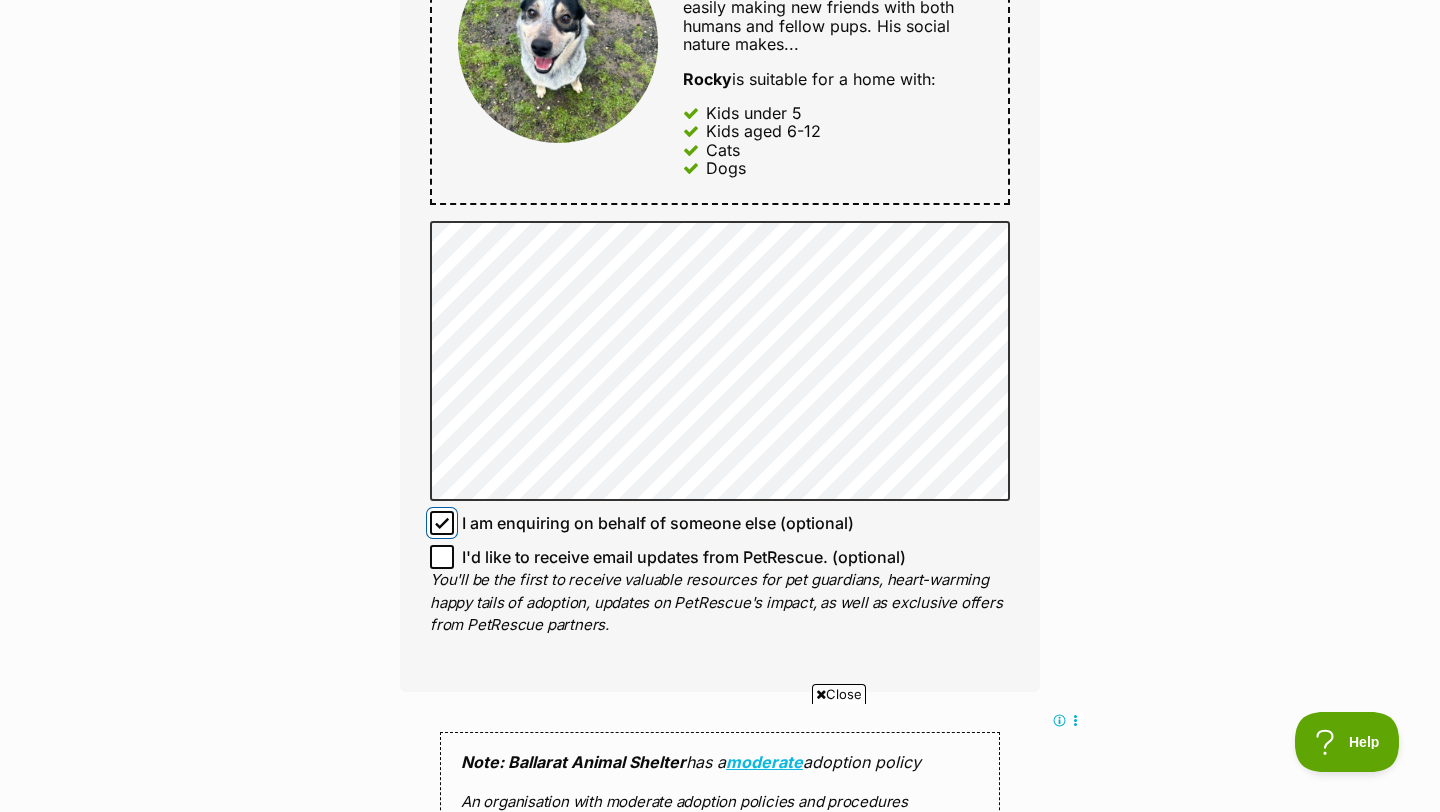 click on "I am enquiring on behalf of someone else (optional)" at bounding box center (442, 523) 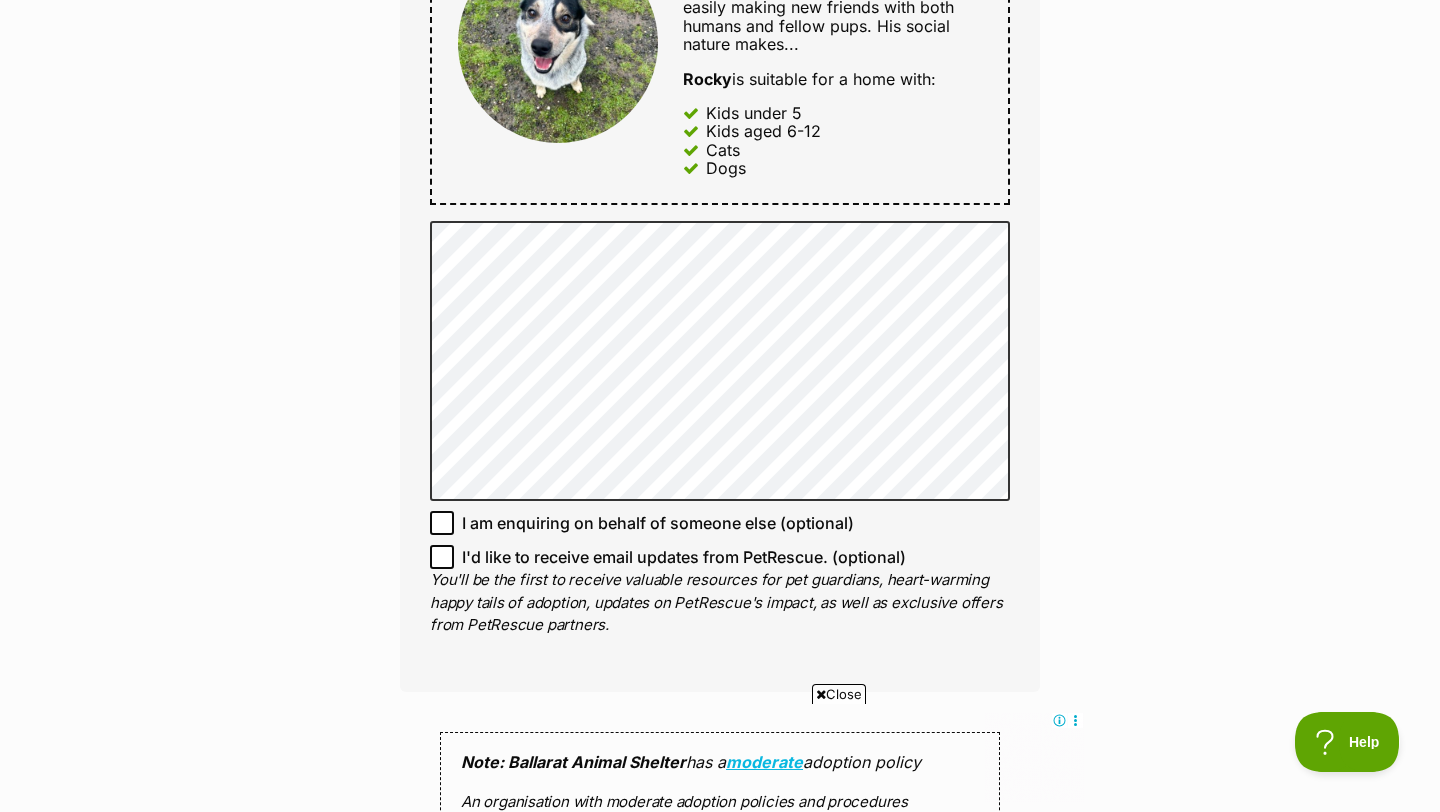 click on "Enquire about  Rocky
035334 2075
Send an enquiry via the form below or phone us on
03533*****
Want to increase your chances of a successful enquiry?
Update your adopter profile now!
Full name Layla Marson
Email
We require this to be able to send you communications regarding your pet enquiry.
layla.marson1243@gmail.com
Phone number United States +1 United Kingdom +44 Afghanistan (‫افغانستان‬‎) +93 Albania (Shqipëri) +355 Algeria (‫الجزائر‬‎) +213 American Samoa +1684 Andorra +376 Angola +244 Anguilla +1264 Antigua and Barbuda +1268 Argentina +54 Armenia (Հայաստան) +374 Aruba +297 Australia +61 Austria (Österreich) +43 Azerbaijan (Azərbaycan) +994 Bahamas +1242 Bahrain (‫البحرين‬‎) +973 Bangladesh (বাংলাদেশ) +880 Barbados +1246 Belarus (Беларусь) +375 Belgium (België) +32 Belize +501 Benin (Bénin) +229 Bermuda +1441 Bhutan (འབྲུག) +975 Bolivia +591 +387 Botswana +267 +1" at bounding box center (720, 270) 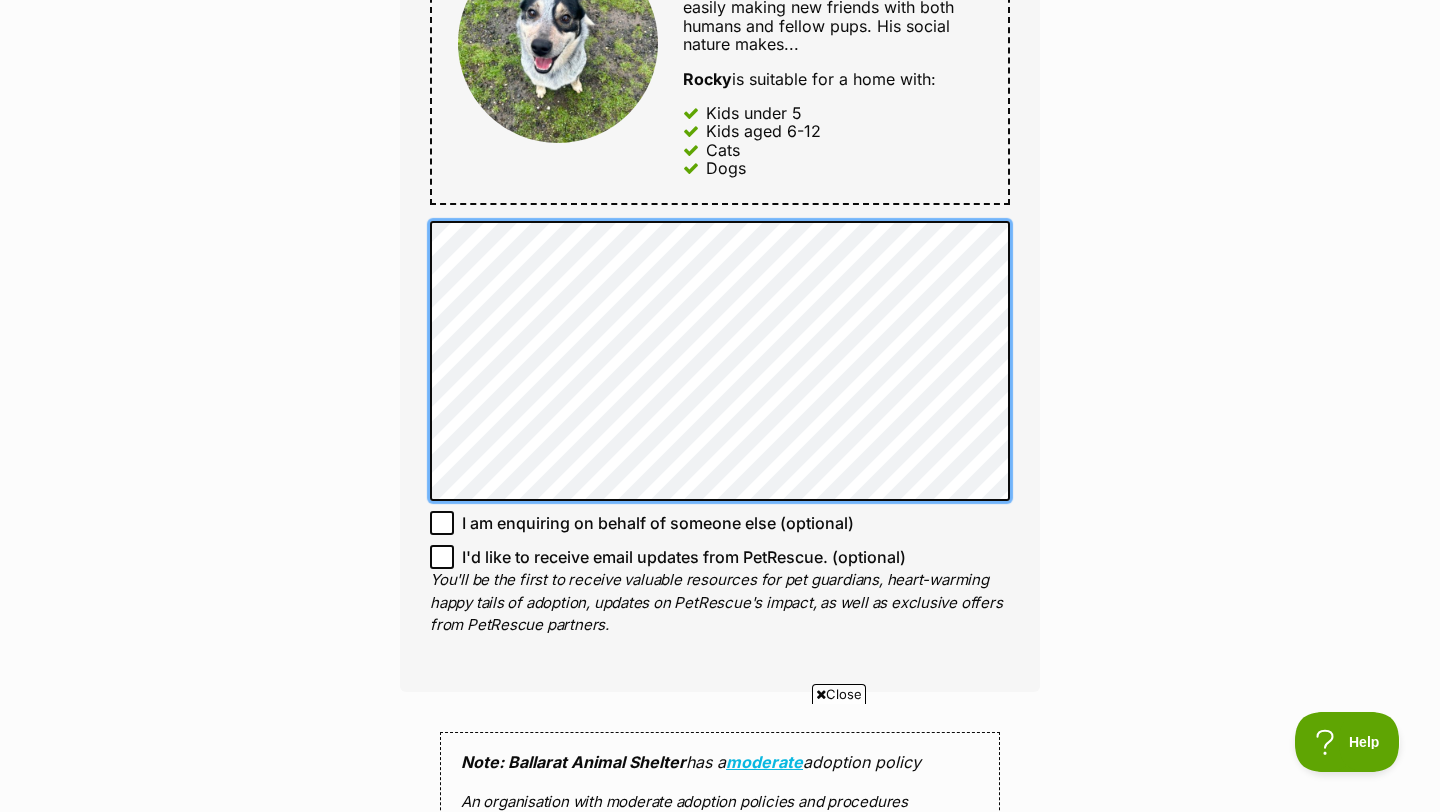 scroll, scrollTop: 0, scrollLeft: 0, axis: both 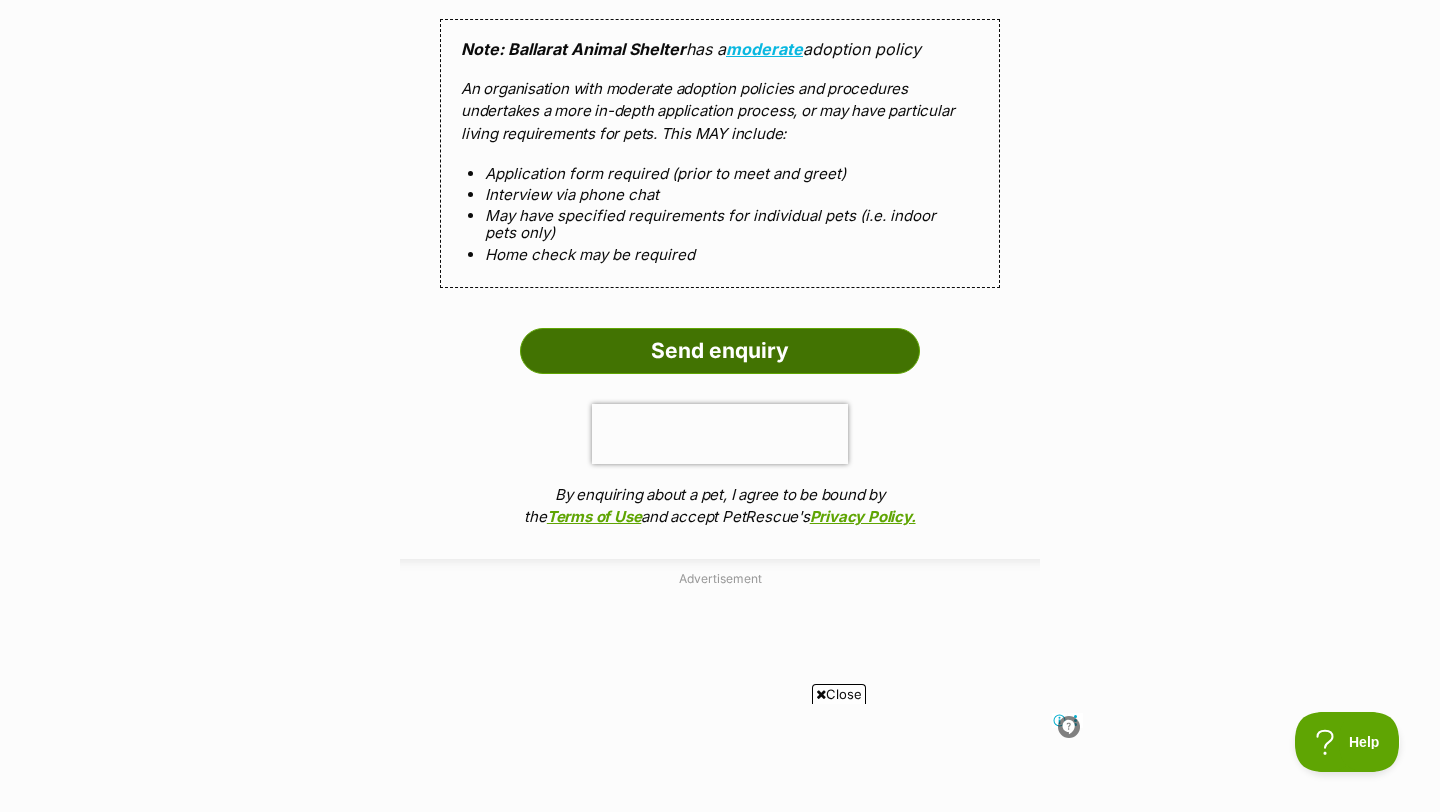 click on "Send enquiry" at bounding box center [720, 351] 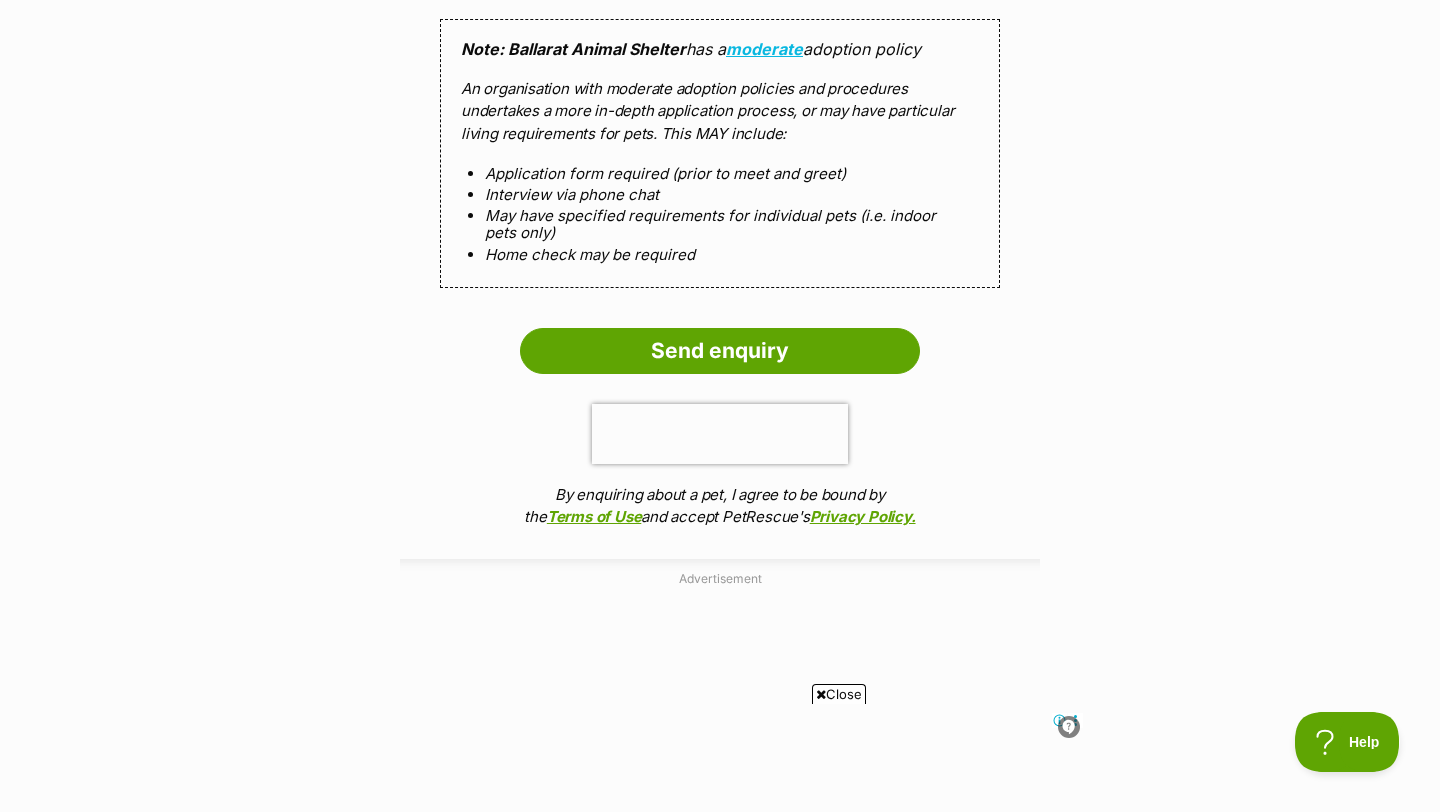 scroll, scrollTop: 1892, scrollLeft: 0, axis: vertical 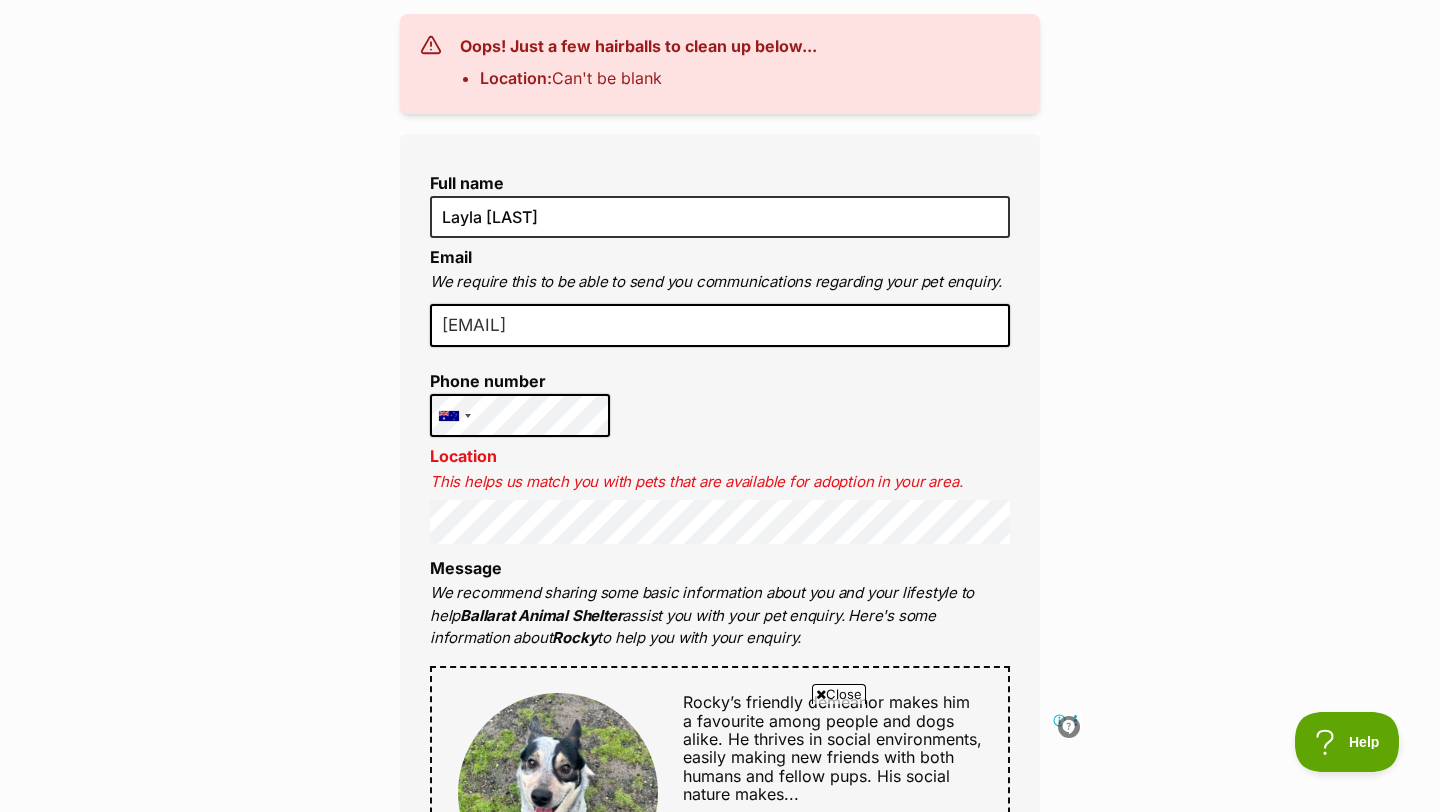 click on "Enquire about  Rocky
[PHONE]
Send an enquiry via the form below or phone us on
[PHONE]
Want to increase your chances of a successful enquiry?
Update your adopter profile now!
Oops! Just a few hairballs to clean up below...
Location:
Can't be blank
Full name Layla [LAST]
Email
We require this to be able to send you communications regarding your pet enquiry.
layla.marson1243@[DOMAIN]
Phone number United States +1 United Kingdom +44 Afghanistan (‫افغانستان‬‎) +93 Albania (Shqipëri) +355 Algeria (‫الجزائر‬‎) +213 American Samoa +1684 Andorra +376 Angola +244 Anguilla +1264 Antigua and Barbuda +1268 Argentina +54 Armenia (Հայաստան) +374 Aruba +297 Australia +61 Austria (Österreich) +43 Azerbaijan (Azərbaycan) +994 Bahamas +1242 Bahrain (‫البحرين‬‎) +973 Bangladesh (বাংলাদেশ) +880 Barbados +1246 Belarus (Беларусь) +375 Belgium (België) +32 +55" at bounding box center [720, 946] 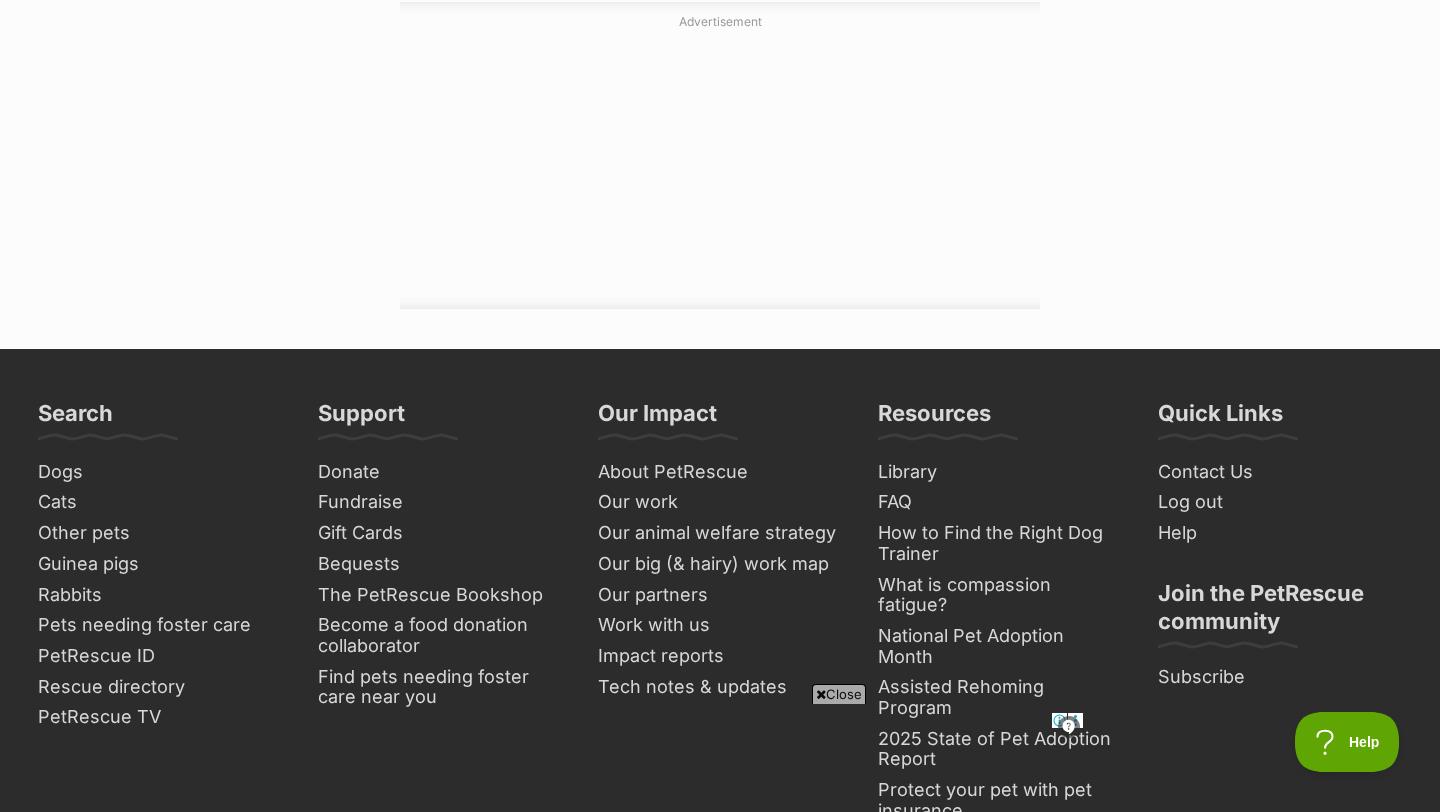 scroll, scrollTop: 2093, scrollLeft: 0, axis: vertical 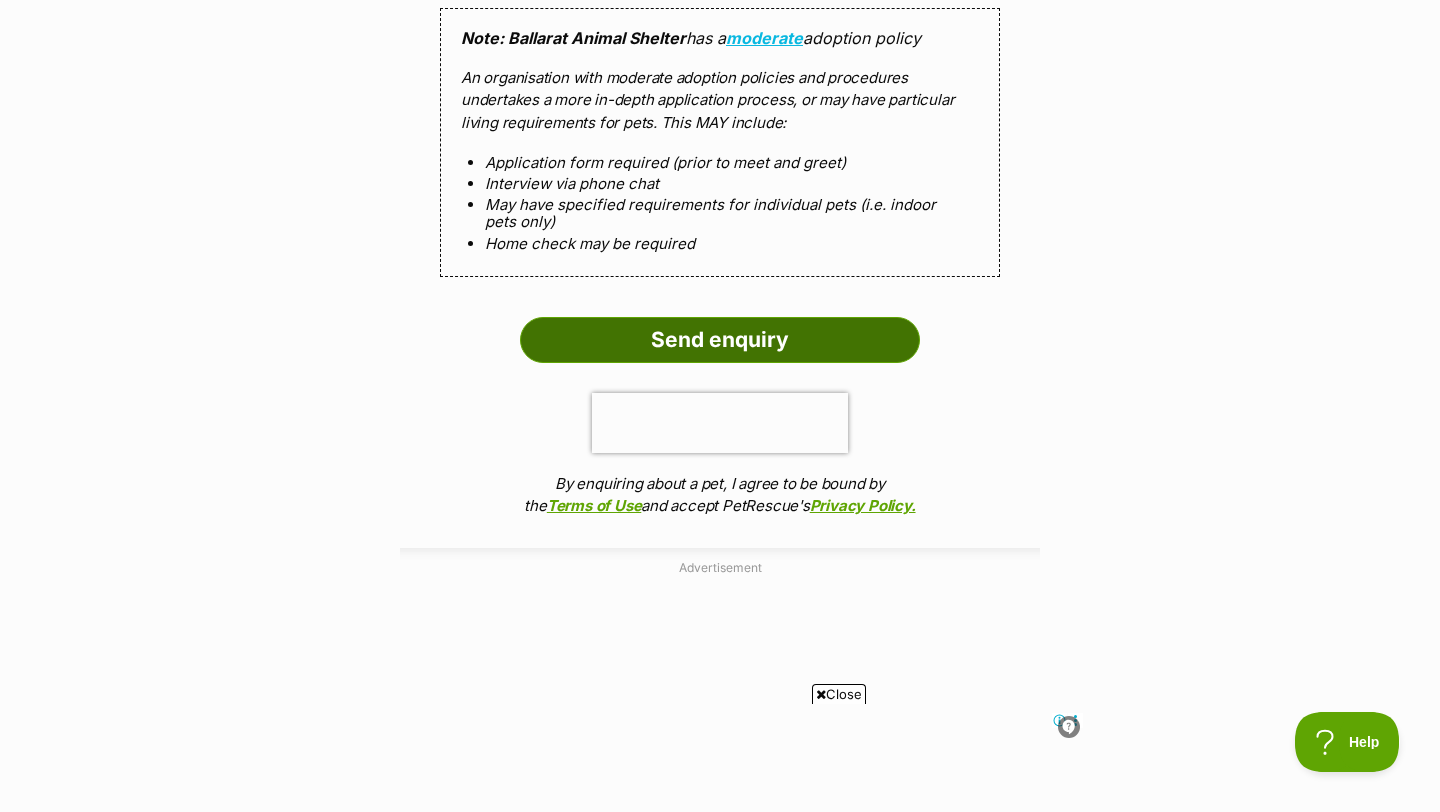 click on "Send enquiry" at bounding box center (720, 340) 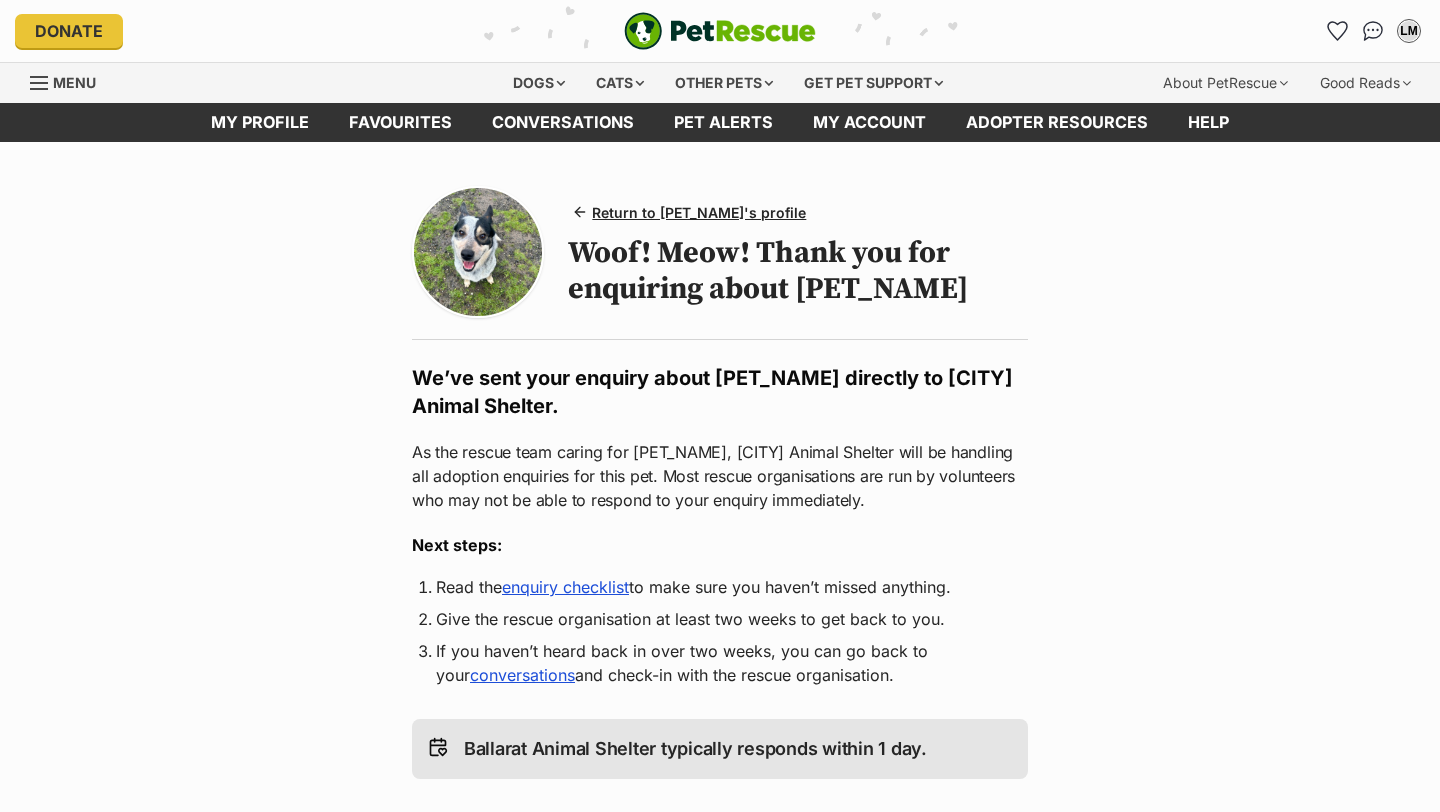 scroll, scrollTop: 0, scrollLeft: 0, axis: both 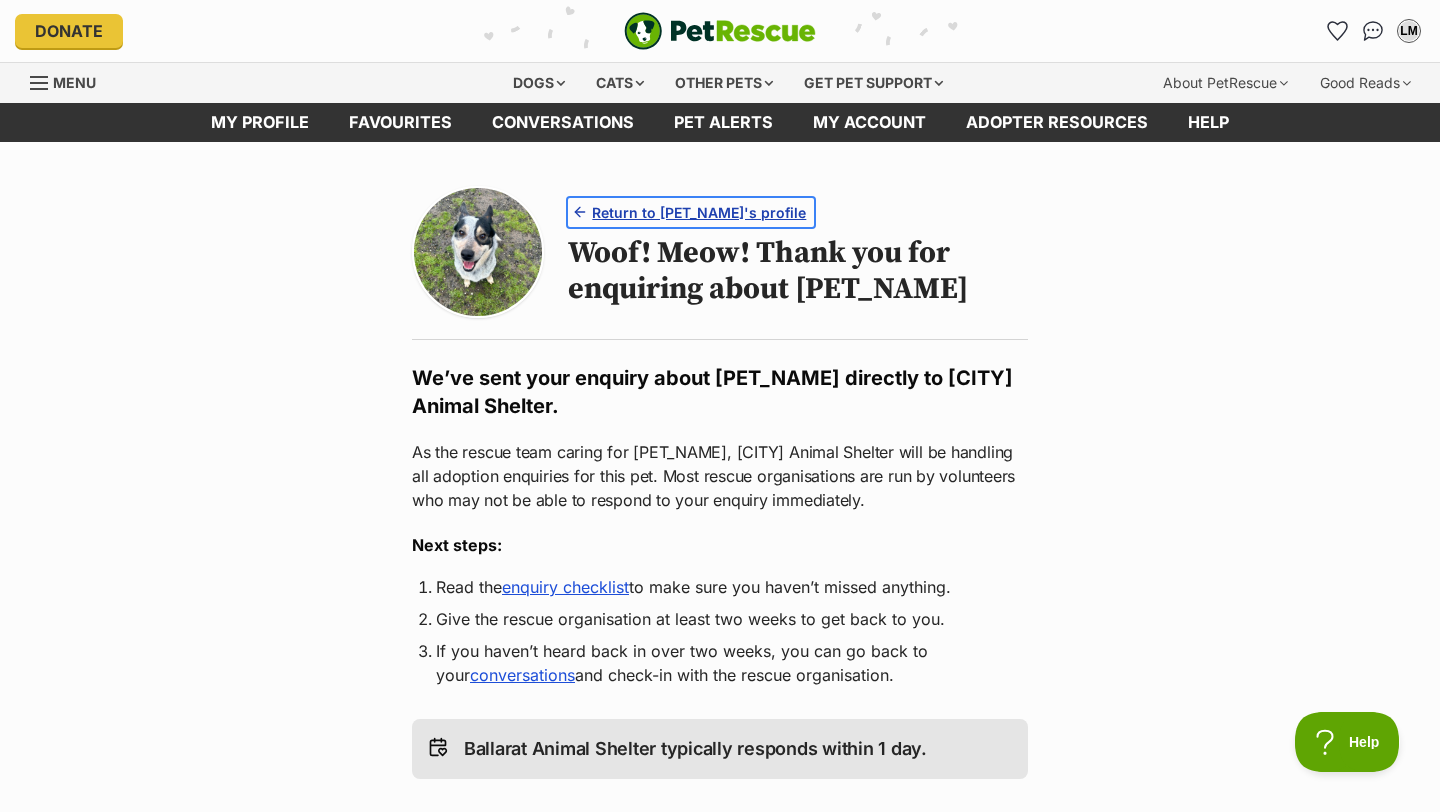click on "Return to Rocky's profile" at bounding box center [699, 212] 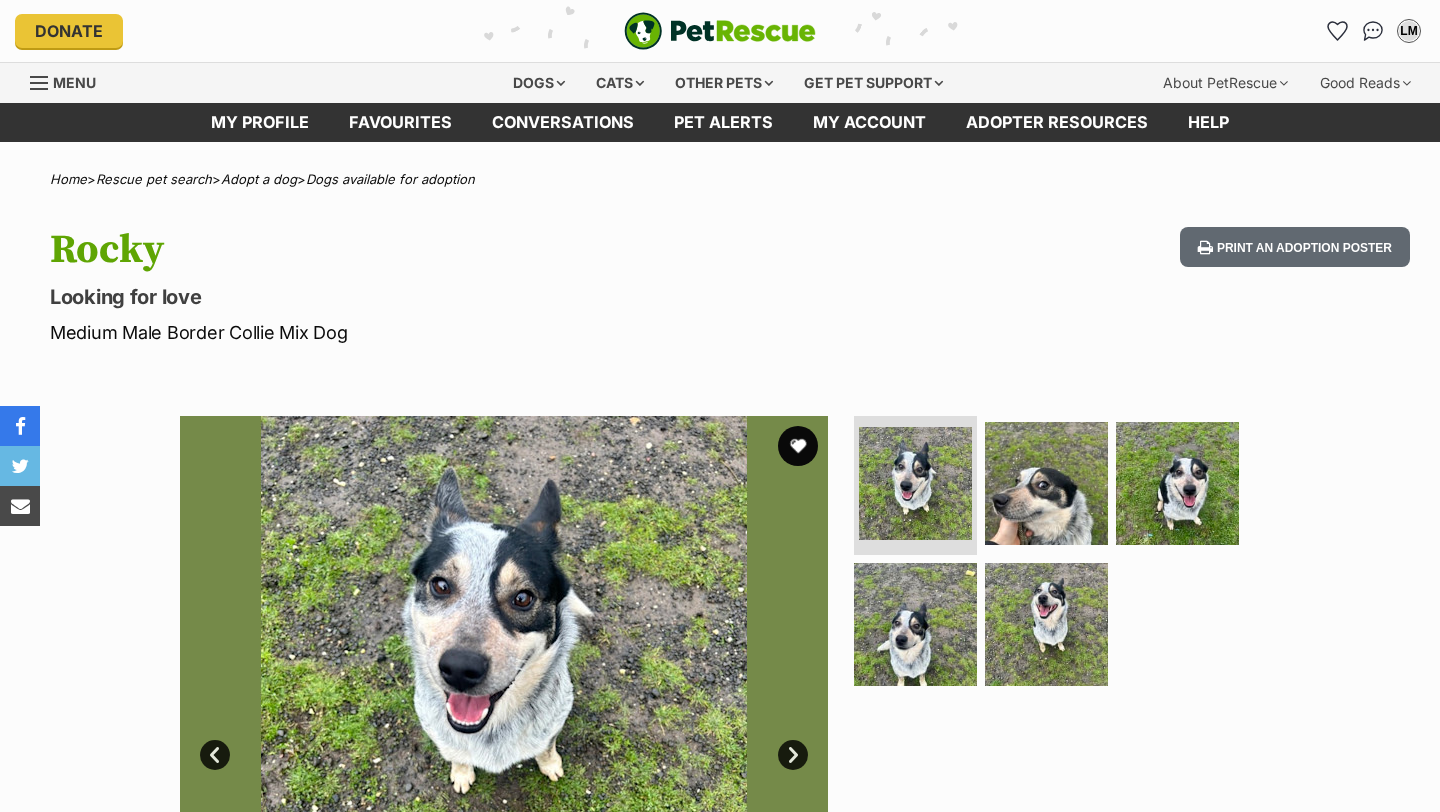 scroll, scrollTop: 0, scrollLeft: 0, axis: both 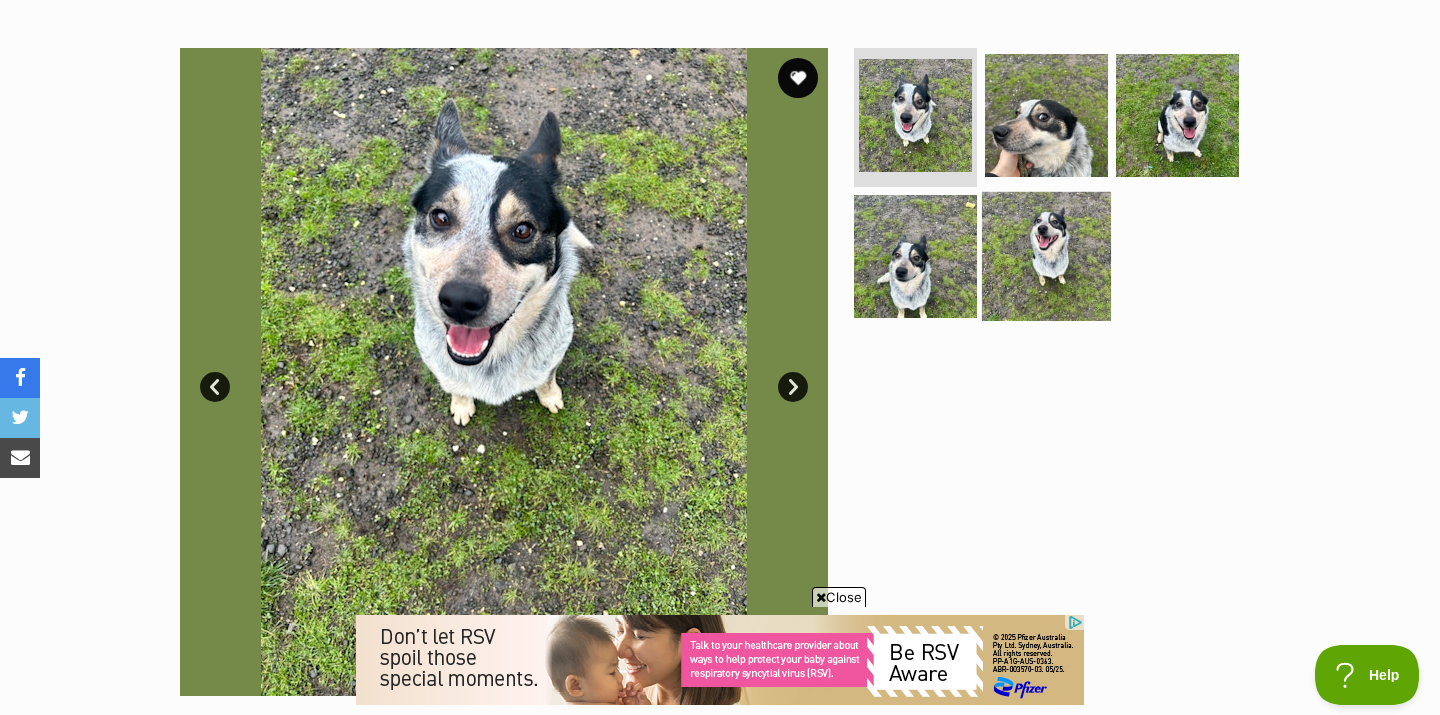 click at bounding box center [1046, 256] 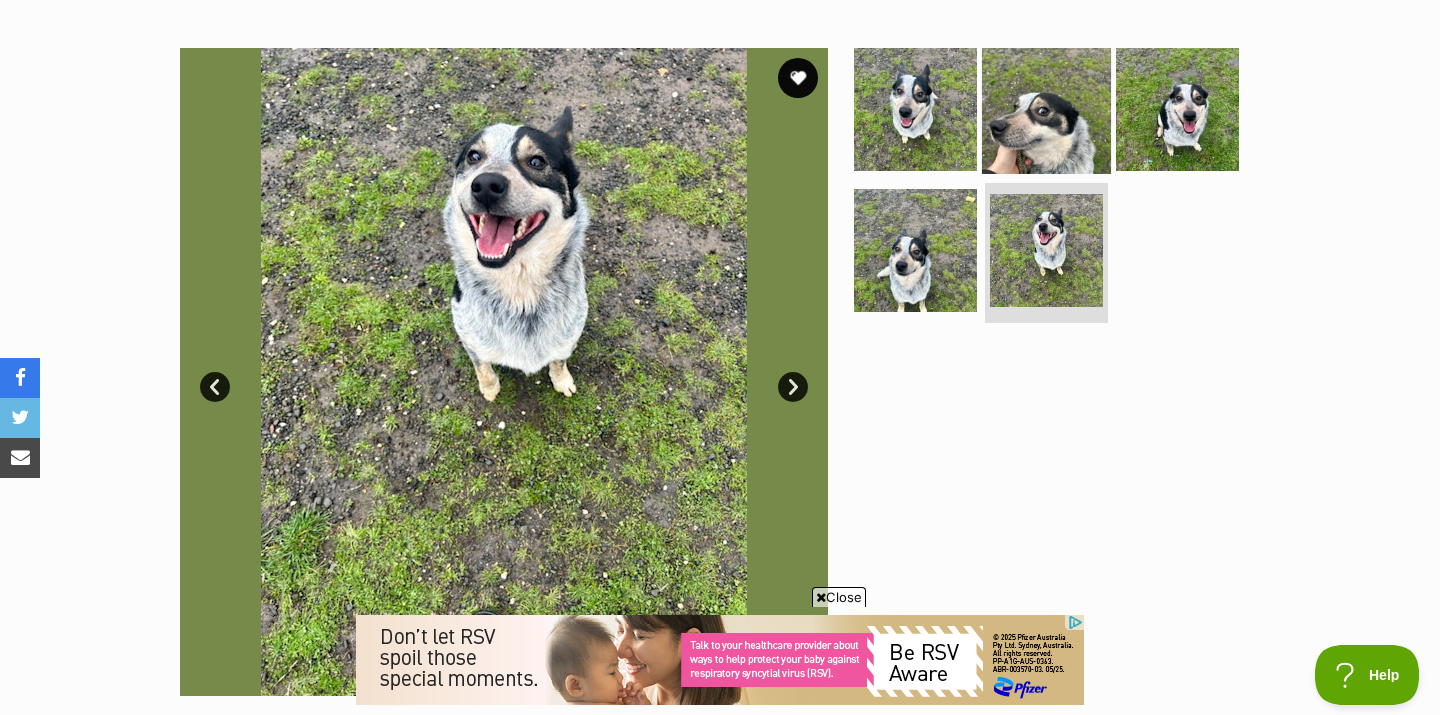 click at bounding box center [1046, 108] 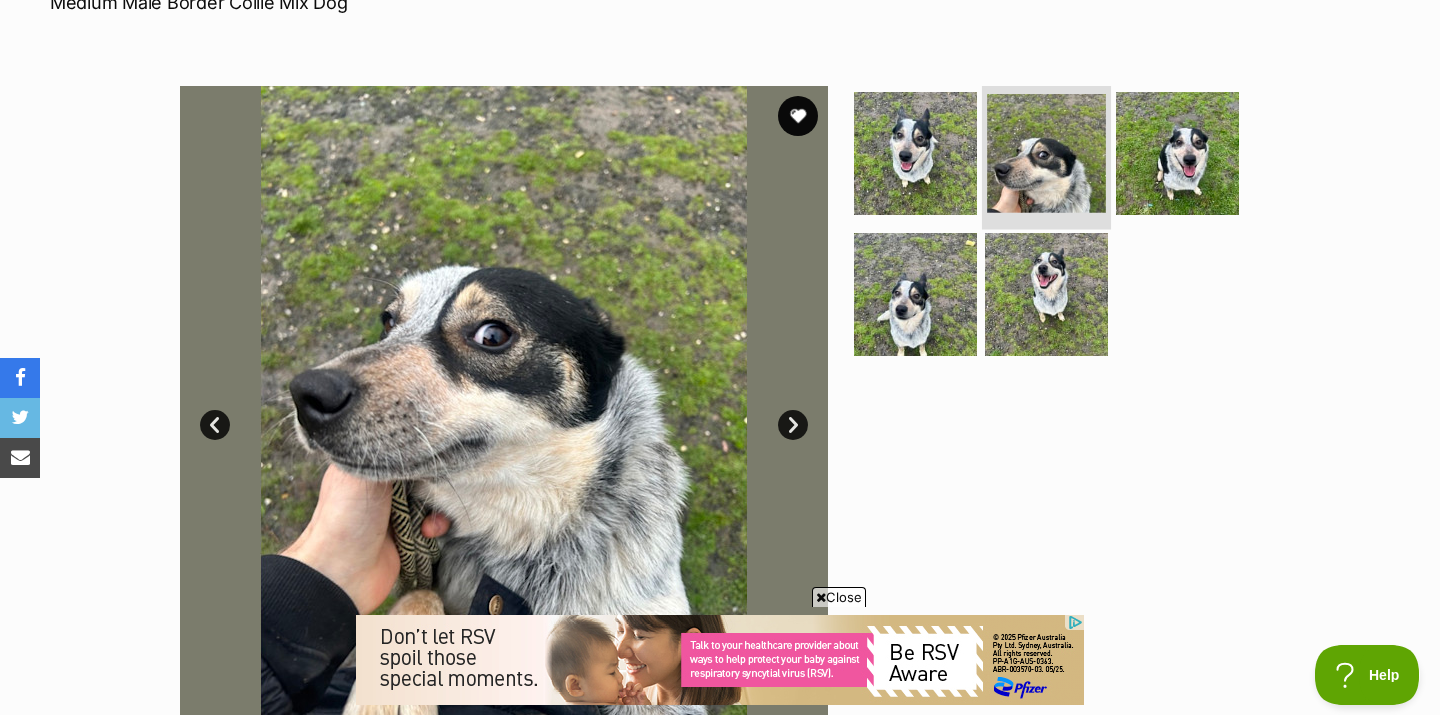 scroll, scrollTop: 334, scrollLeft: 0, axis: vertical 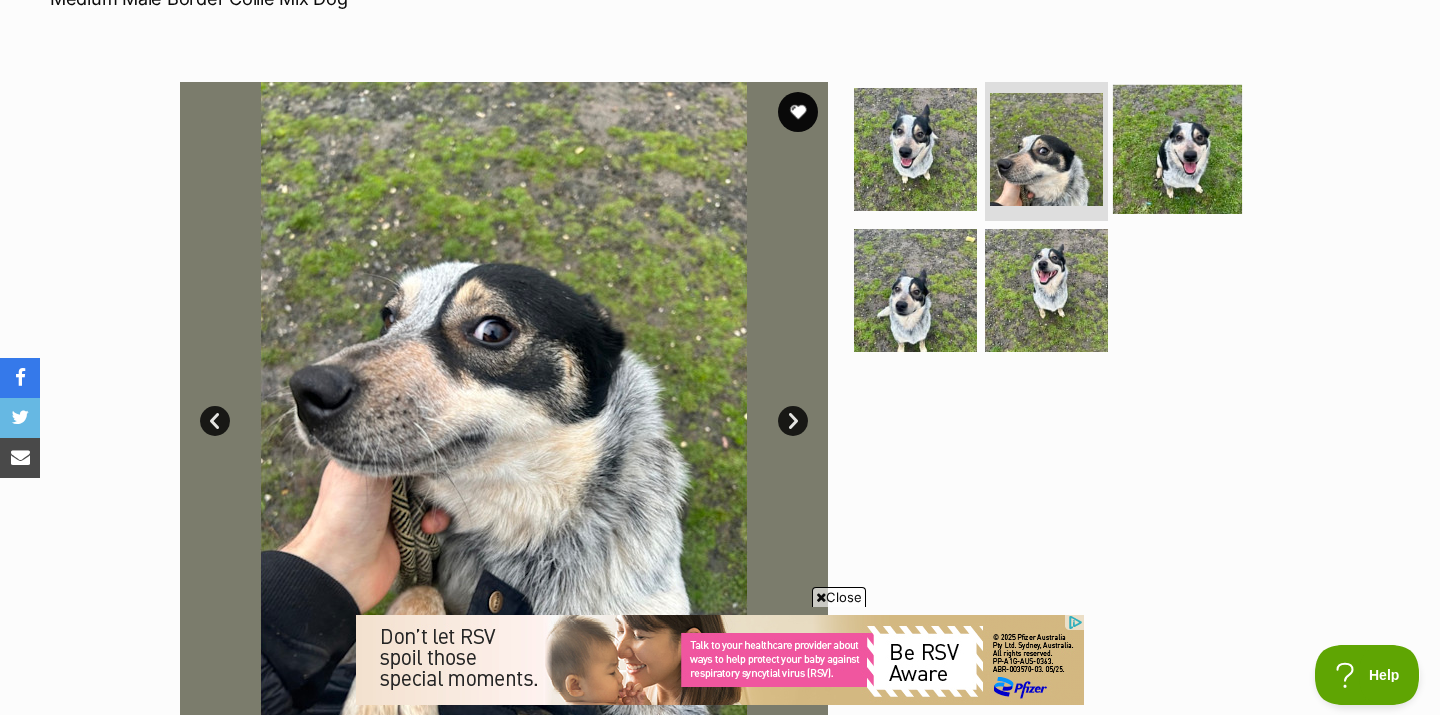 click at bounding box center (1177, 148) 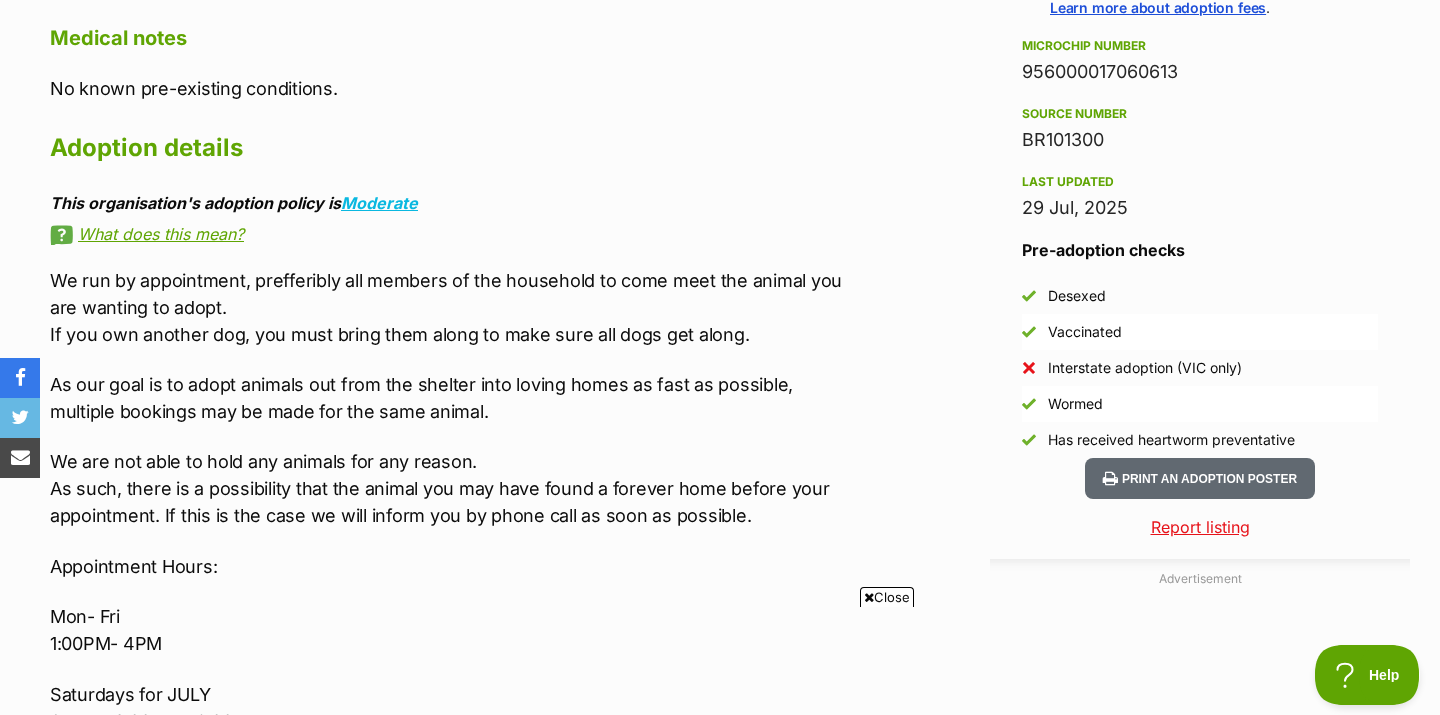 scroll, scrollTop: 1522, scrollLeft: 0, axis: vertical 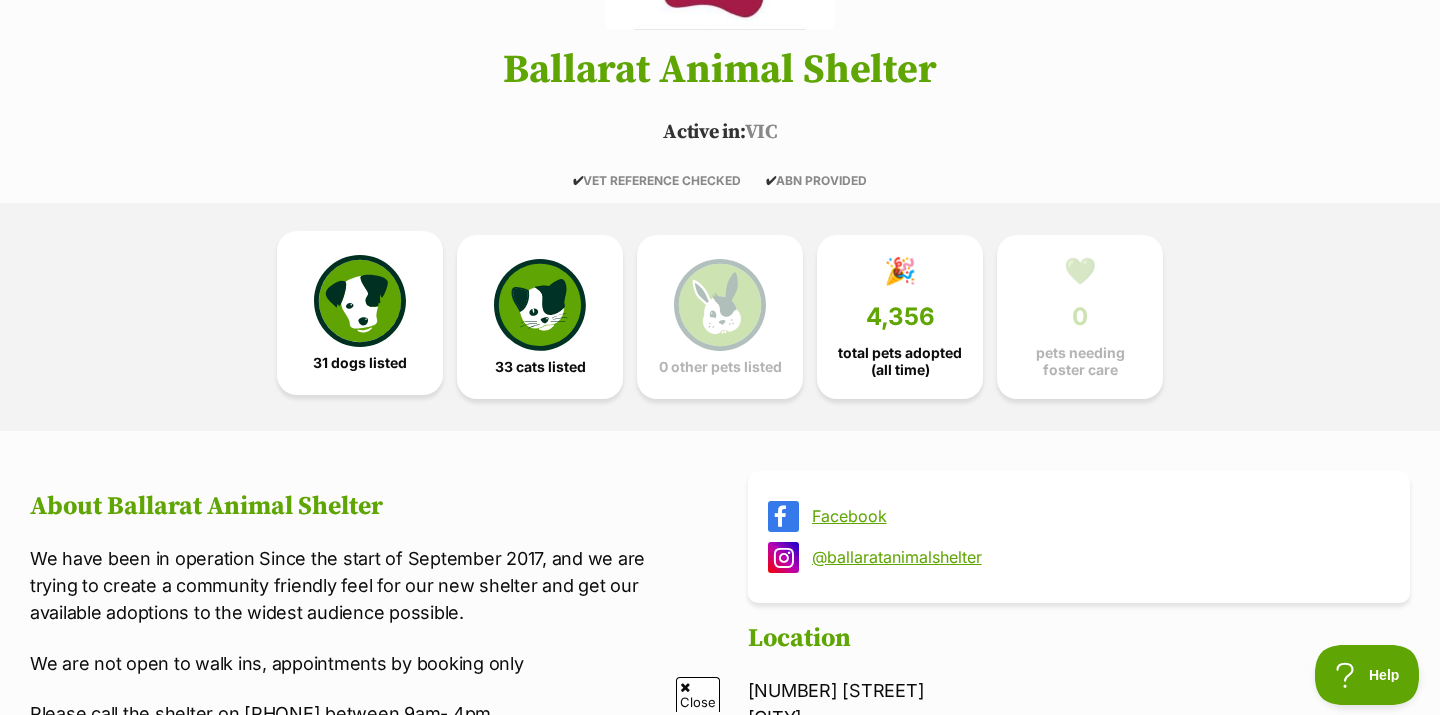 click at bounding box center [360, 301] 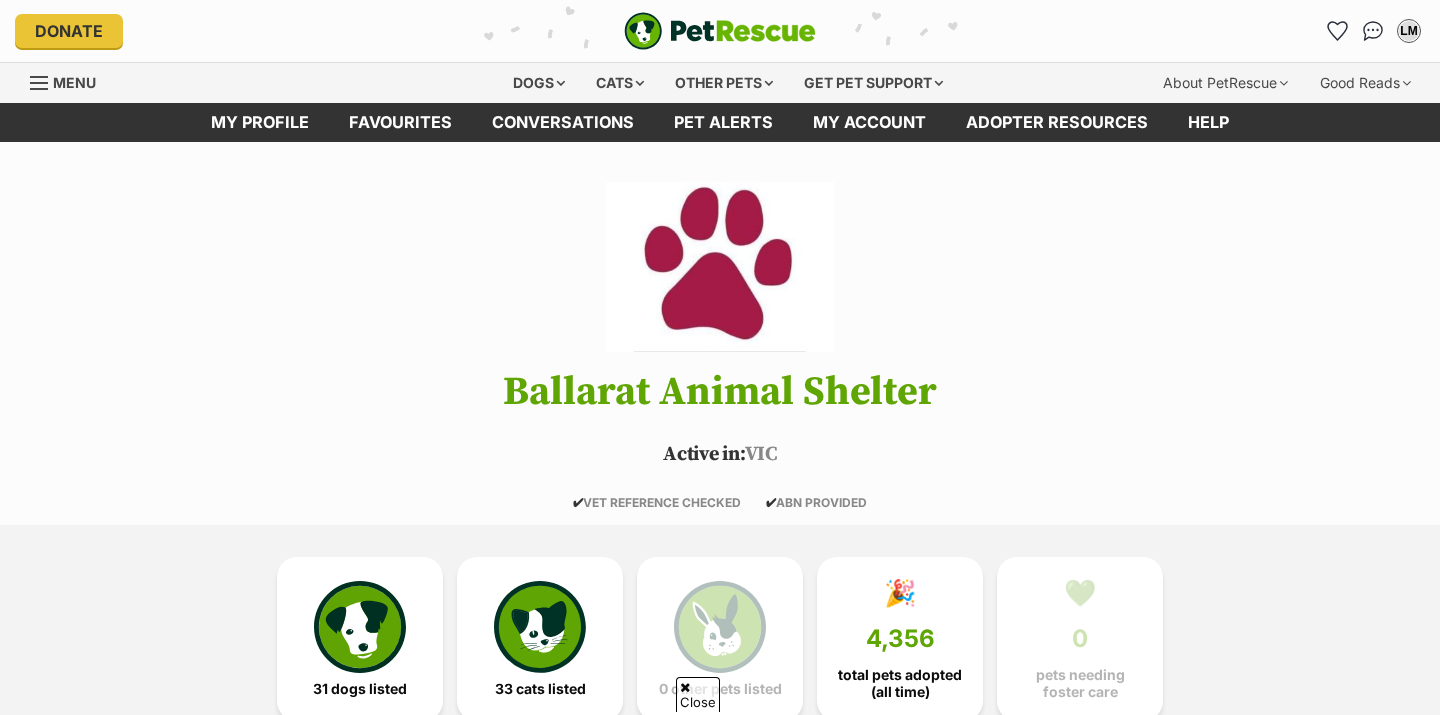 scroll, scrollTop: 758, scrollLeft: 0, axis: vertical 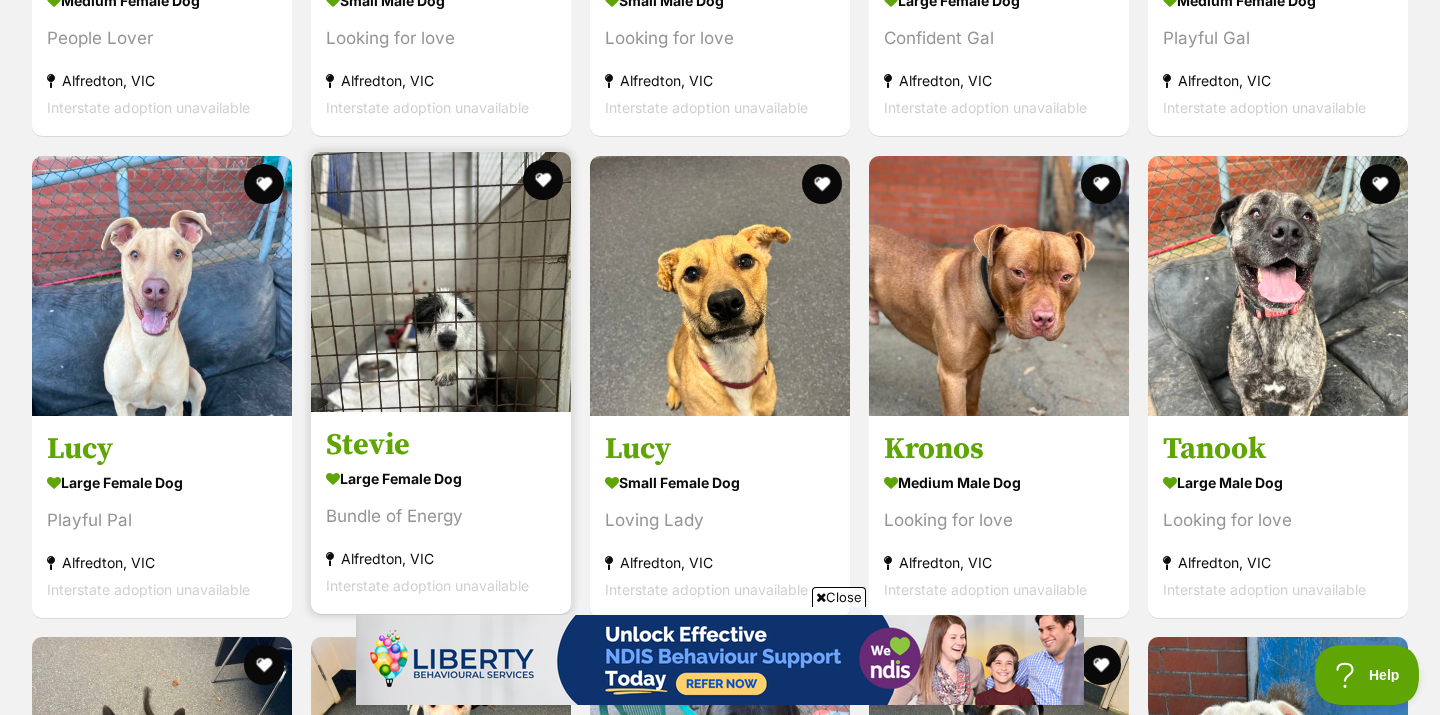 click at bounding box center [441, 282] 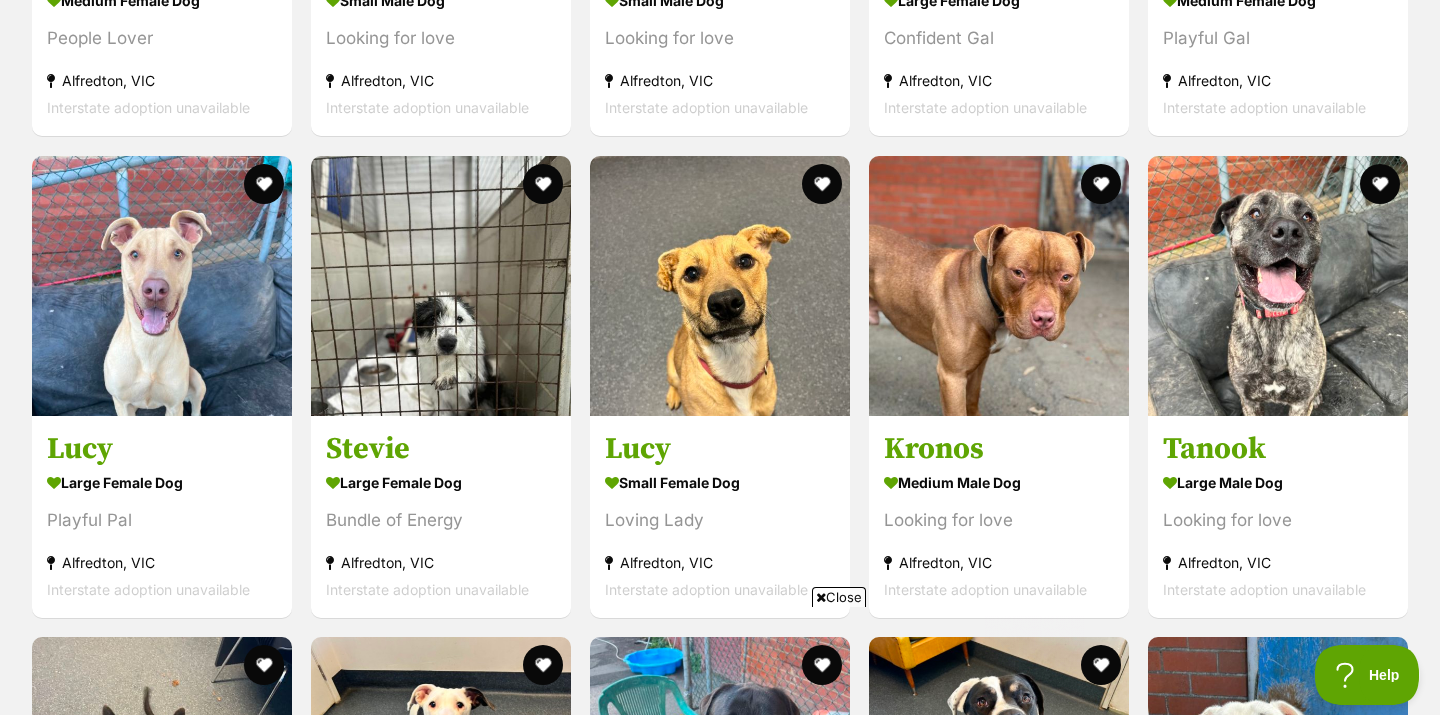 scroll, scrollTop: 0, scrollLeft: 0, axis: both 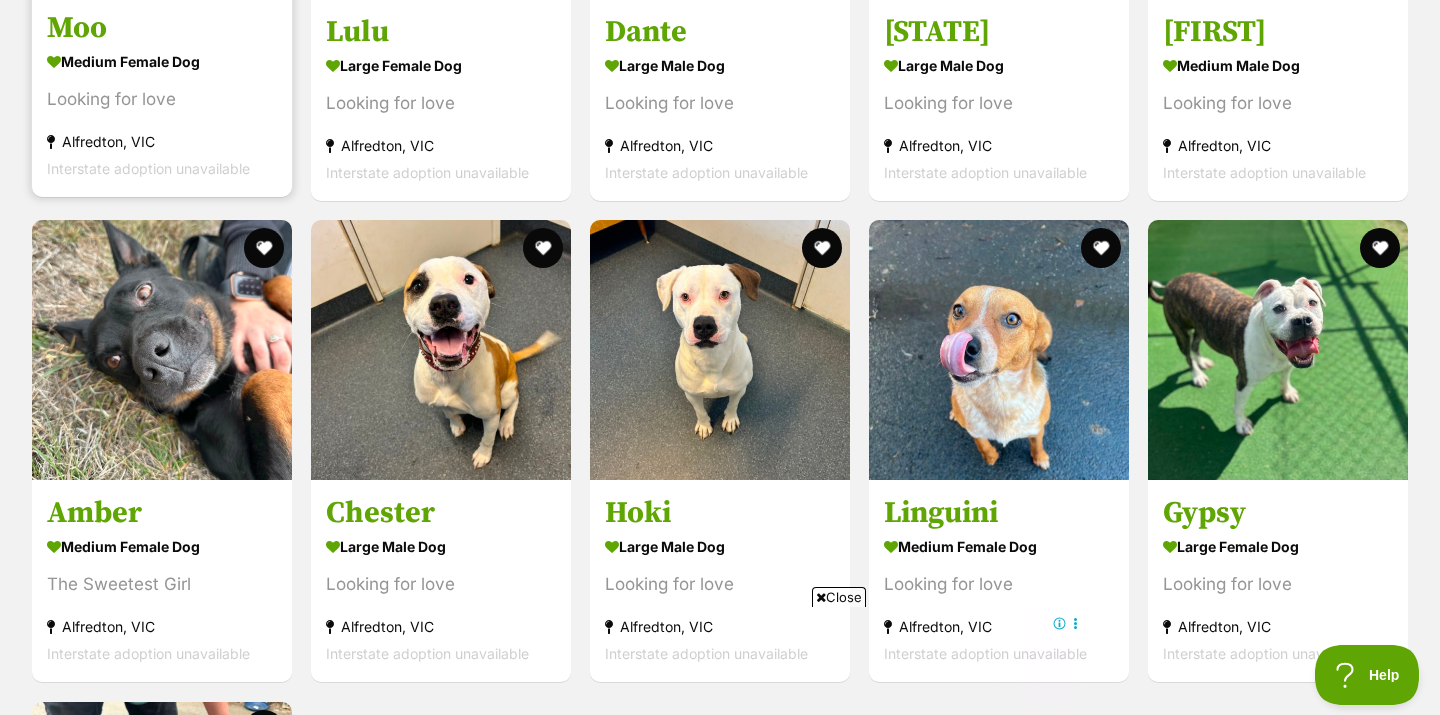 click on "Looking for love" at bounding box center [162, 99] 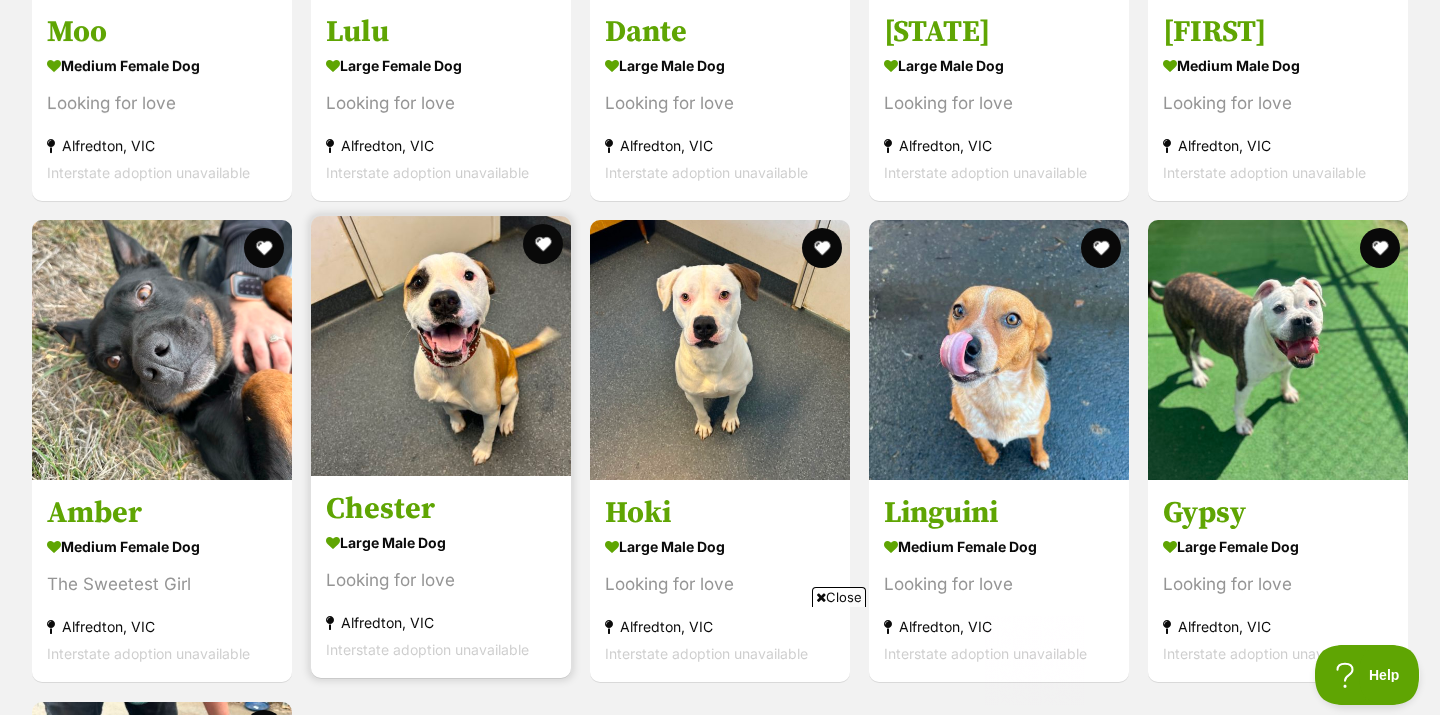scroll, scrollTop: 0, scrollLeft: 0, axis: both 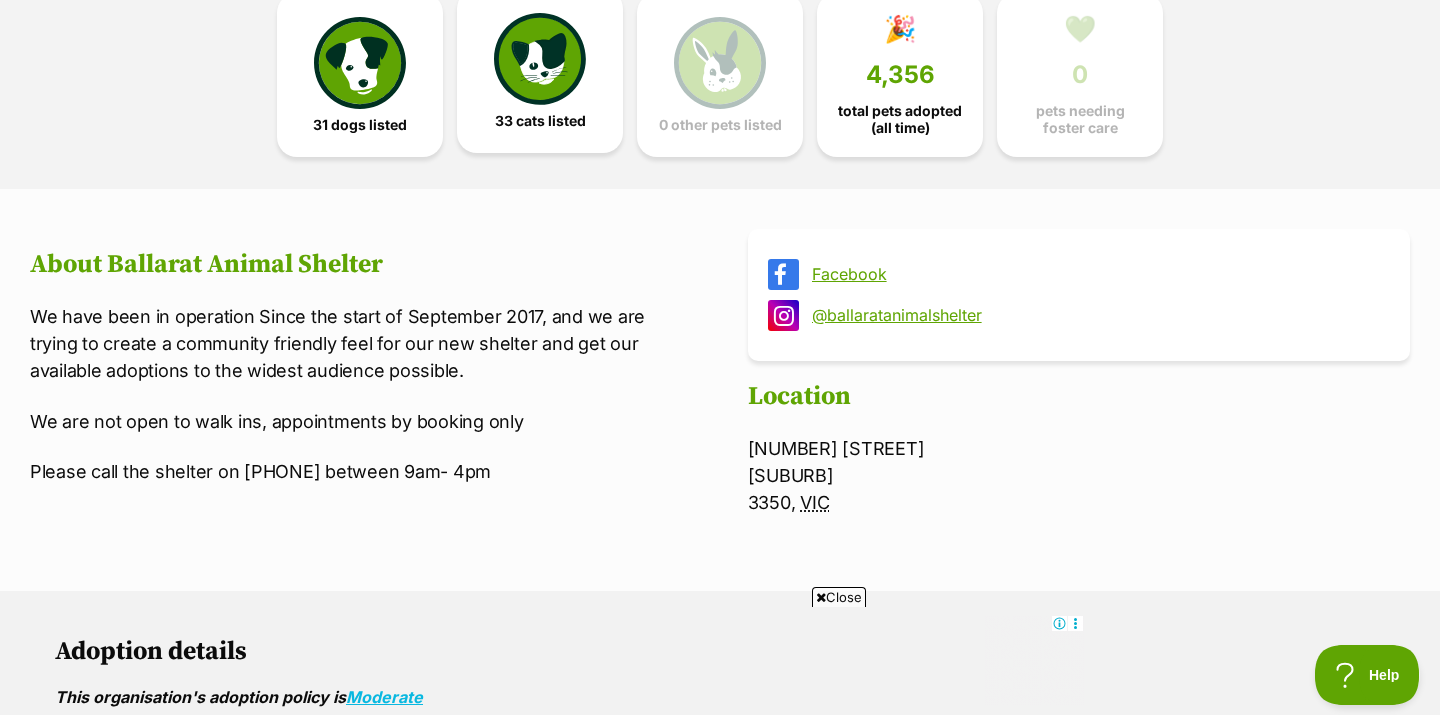 click on "33 cats listed" at bounding box center [540, 71] 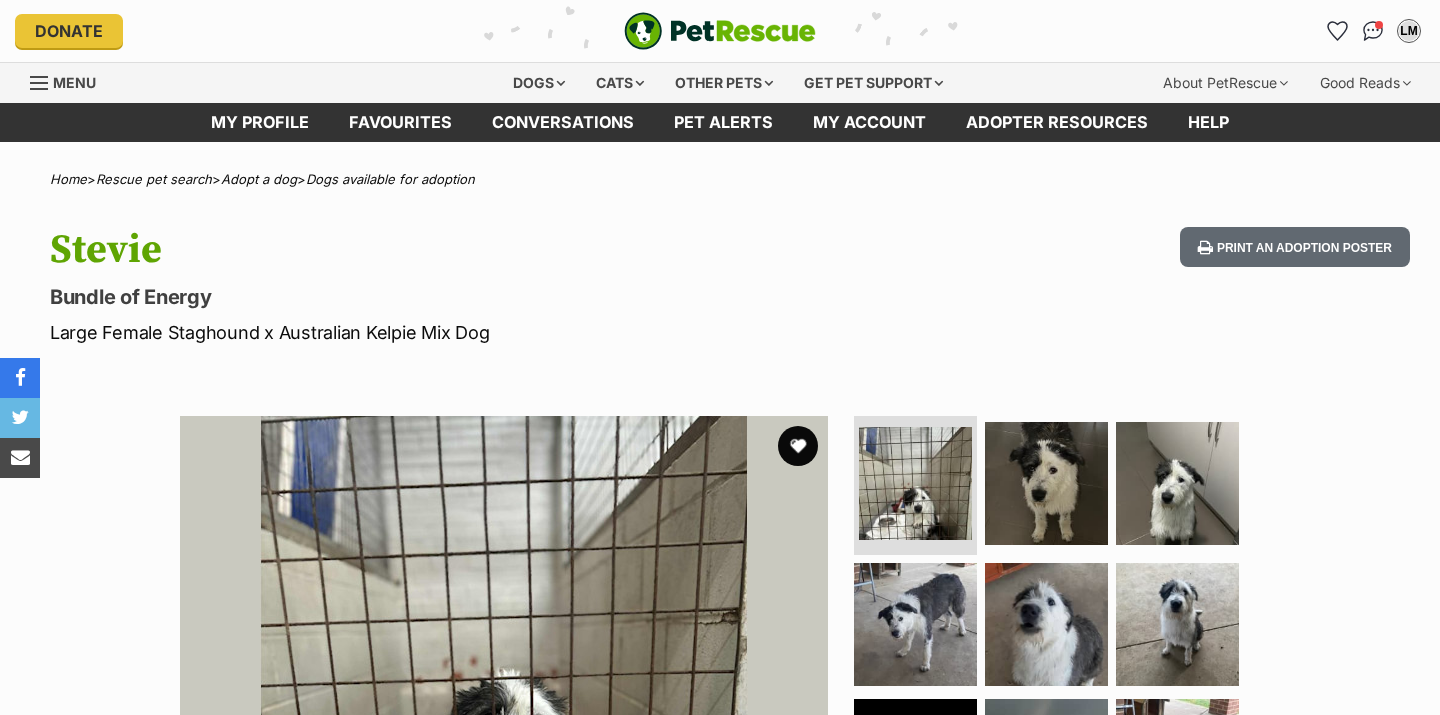 scroll, scrollTop: 0, scrollLeft: 0, axis: both 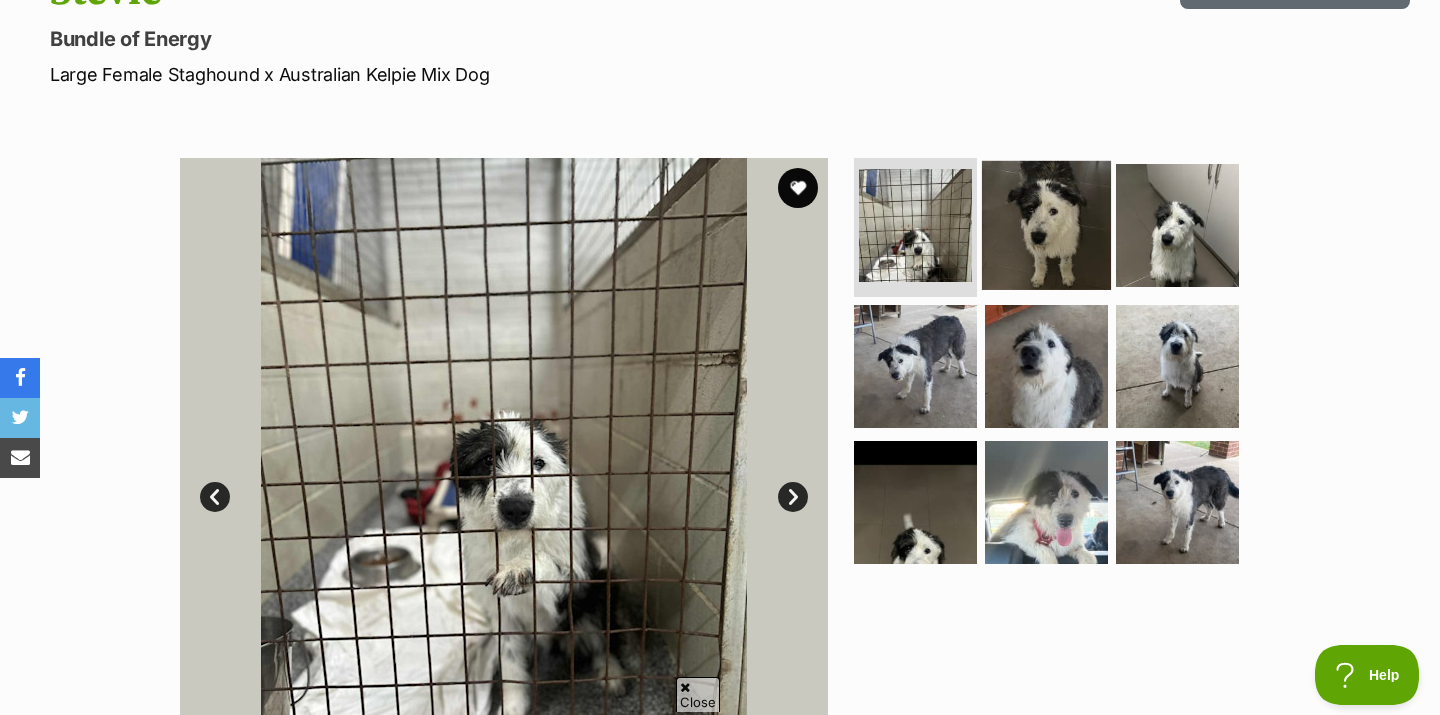 click at bounding box center [1046, 224] 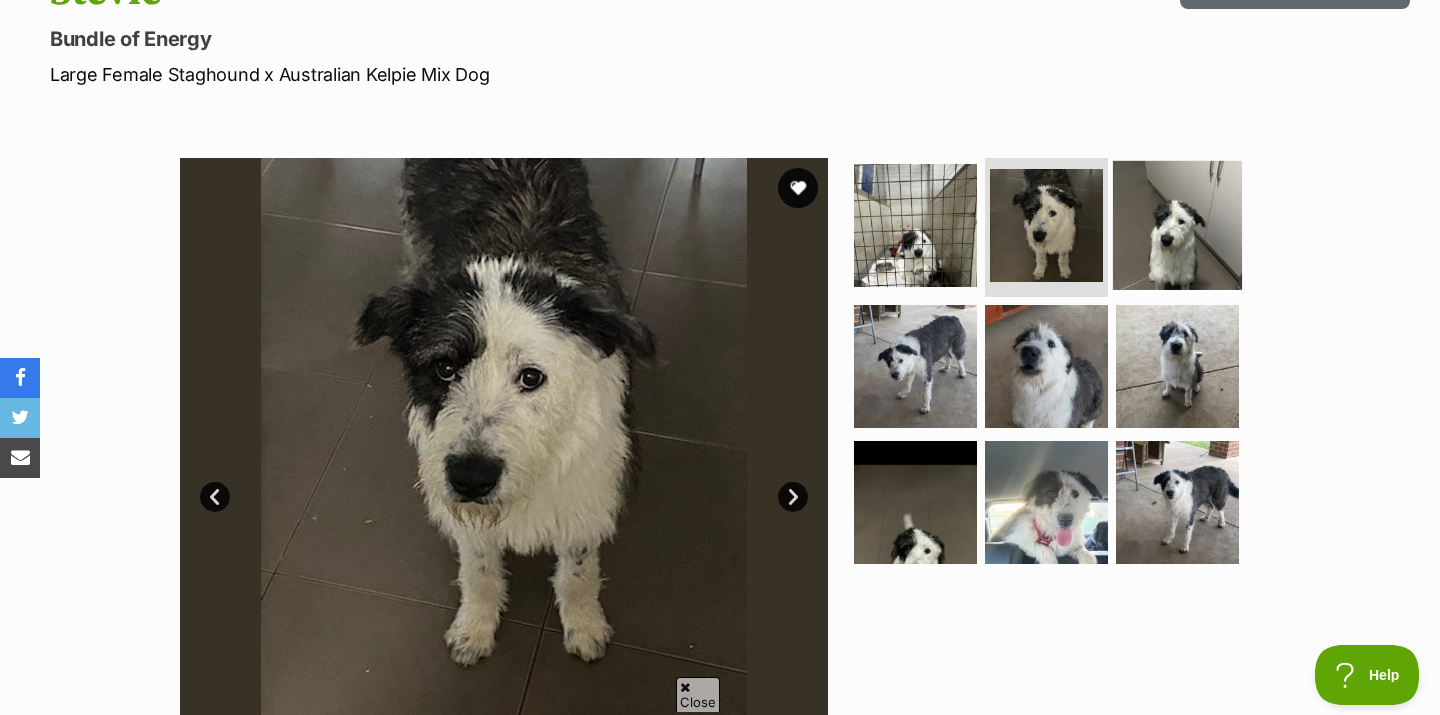 click at bounding box center [1177, 224] 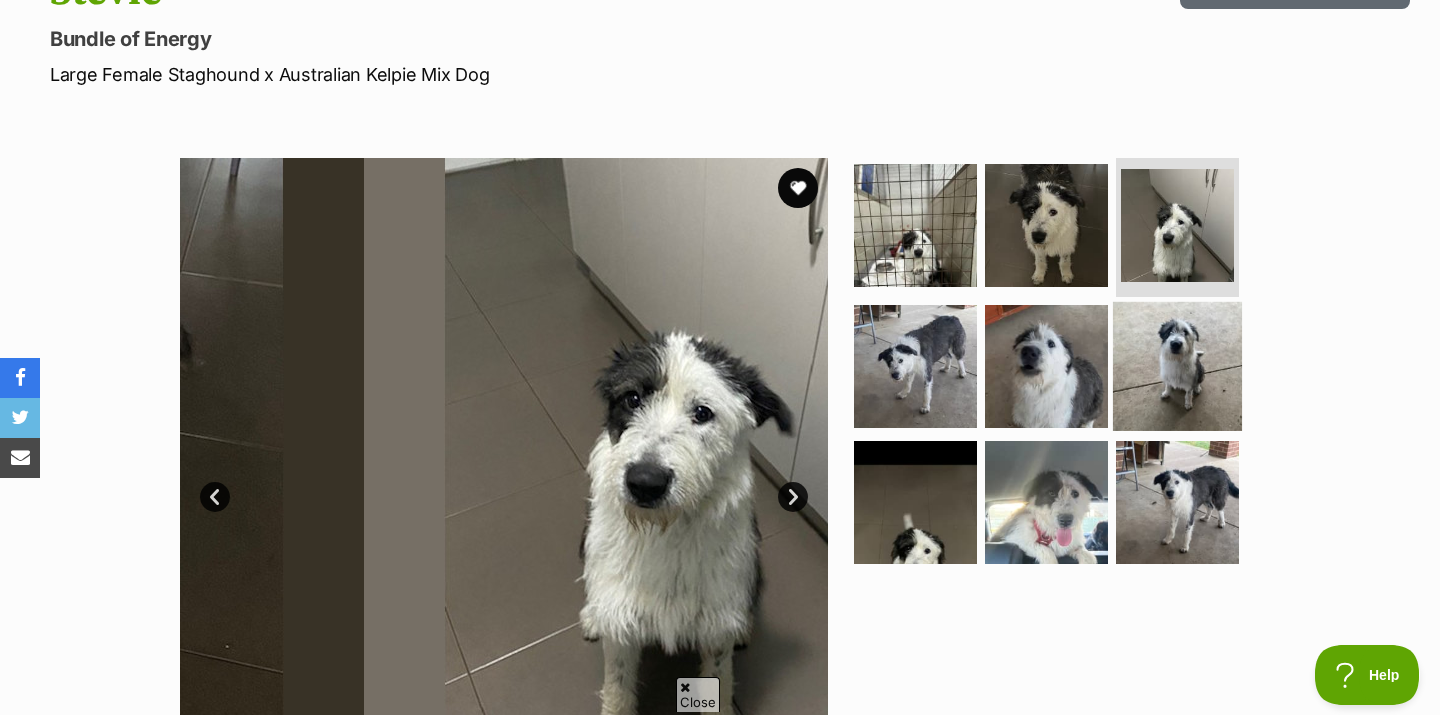 scroll, scrollTop: 0, scrollLeft: 0, axis: both 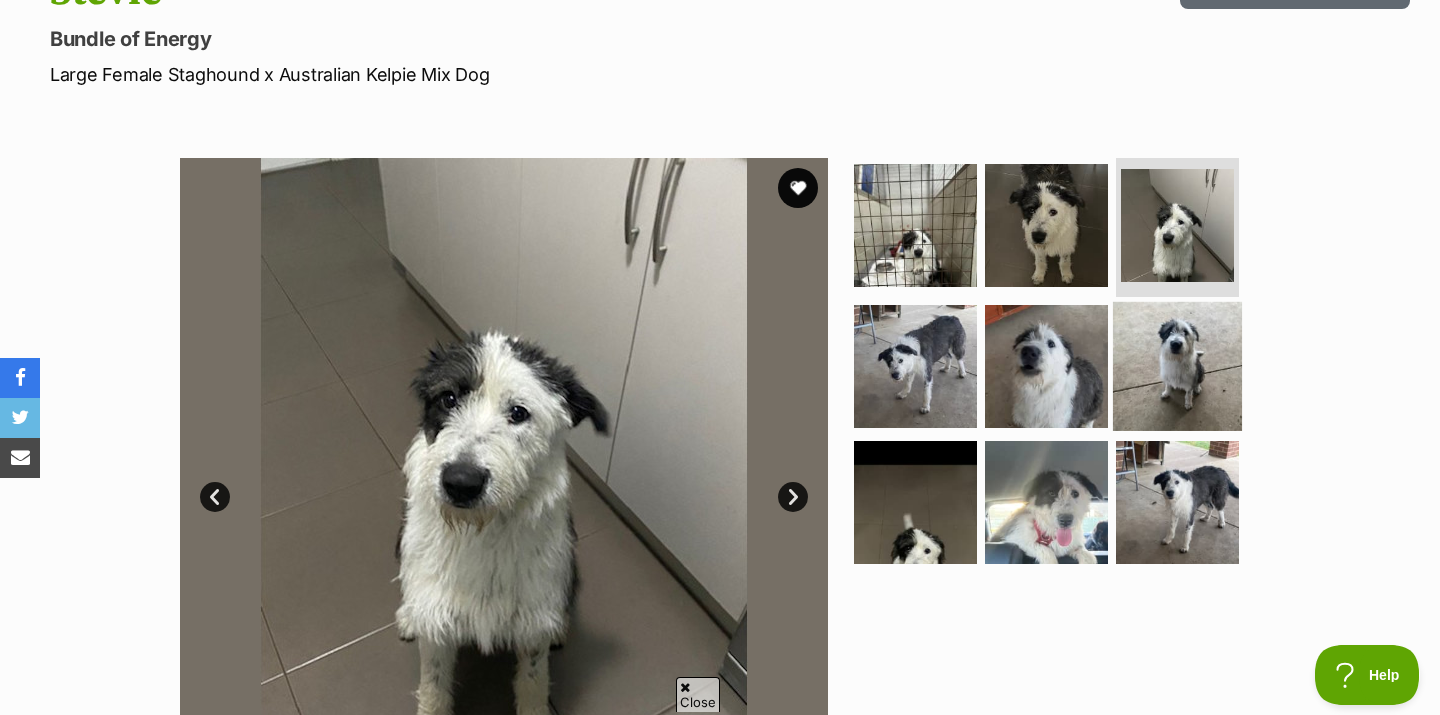 click at bounding box center [1177, 366] 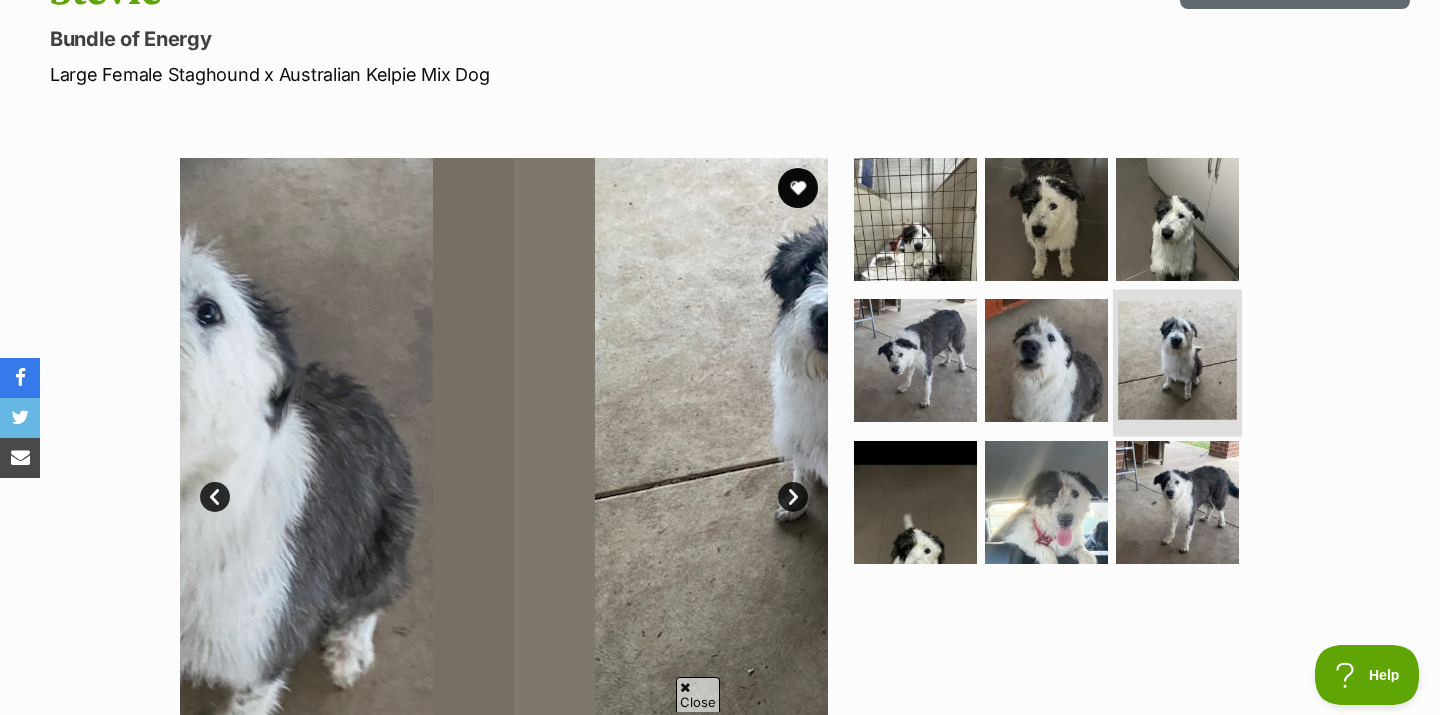 scroll, scrollTop: 0, scrollLeft: 0, axis: both 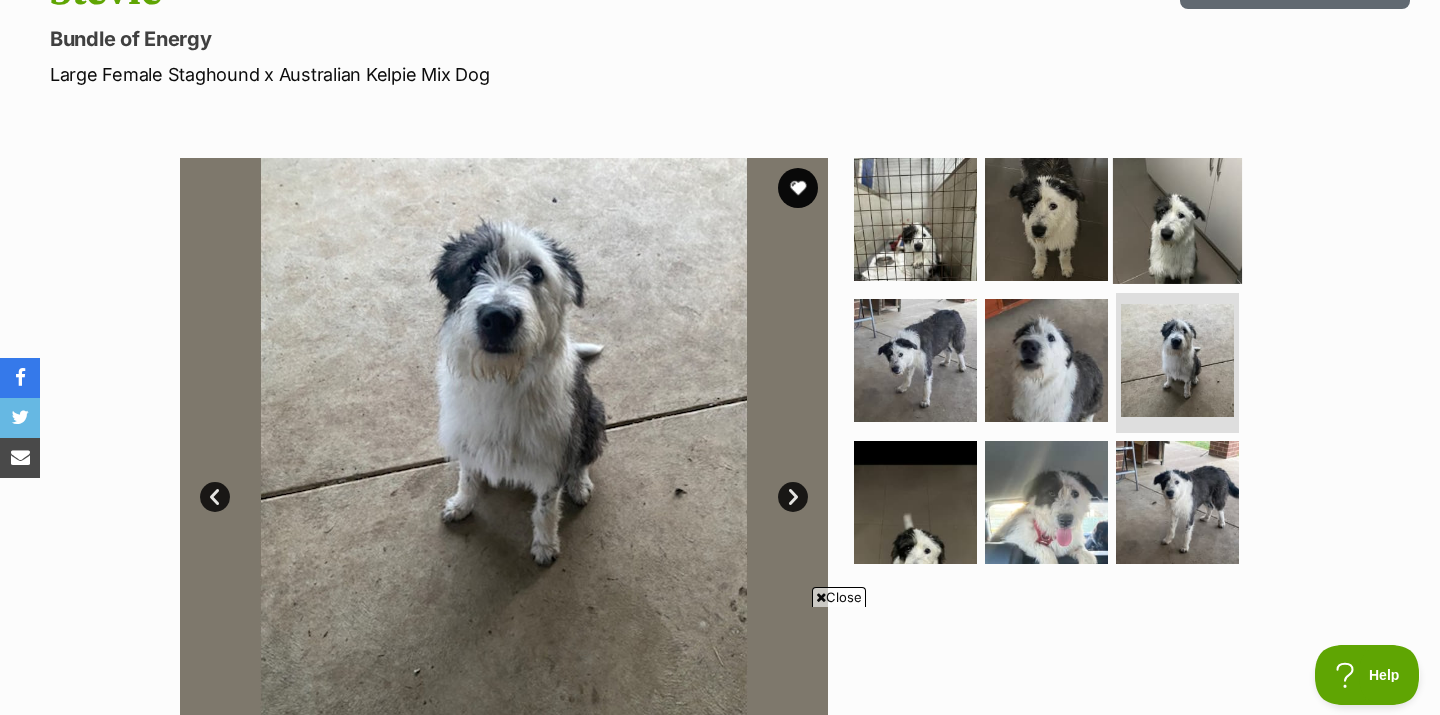 click at bounding box center [1177, 218] 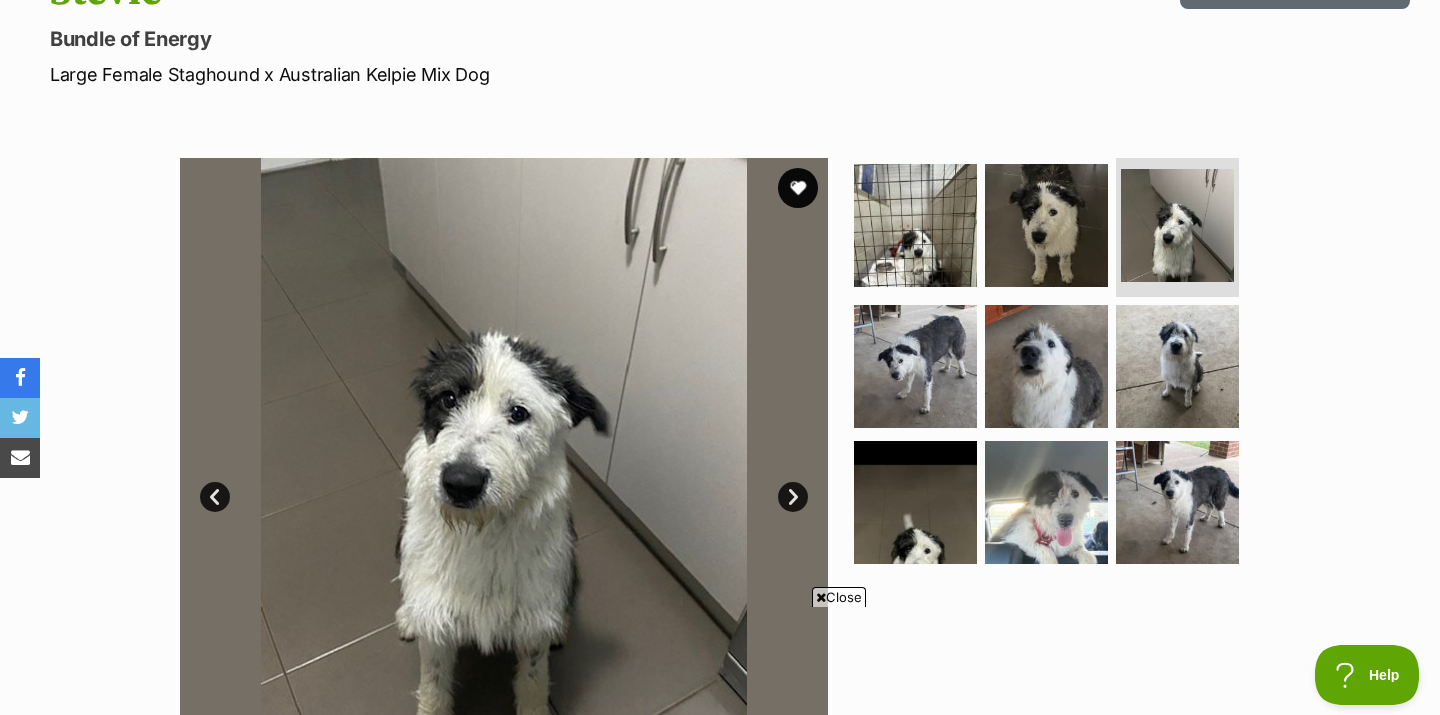click at bounding box center [1055, 367] 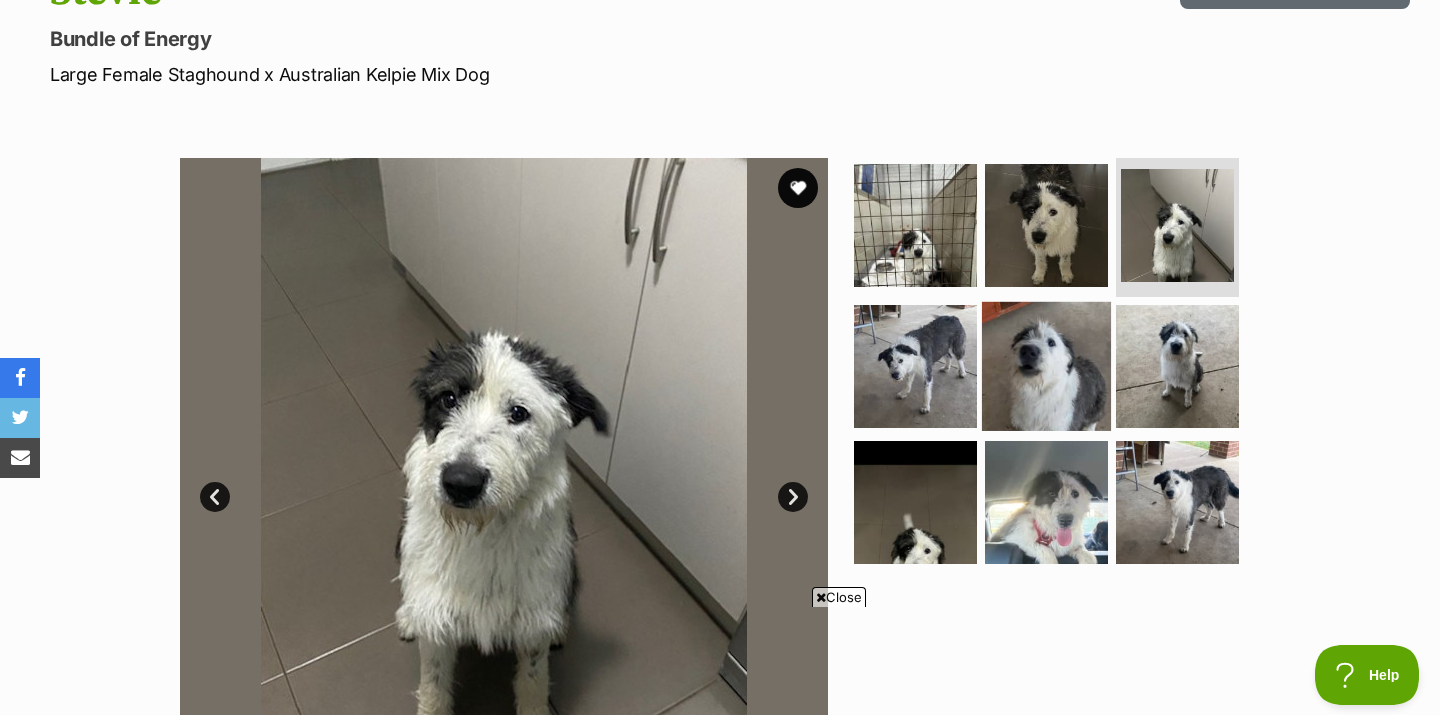 click at bounding box center (1046, 366) 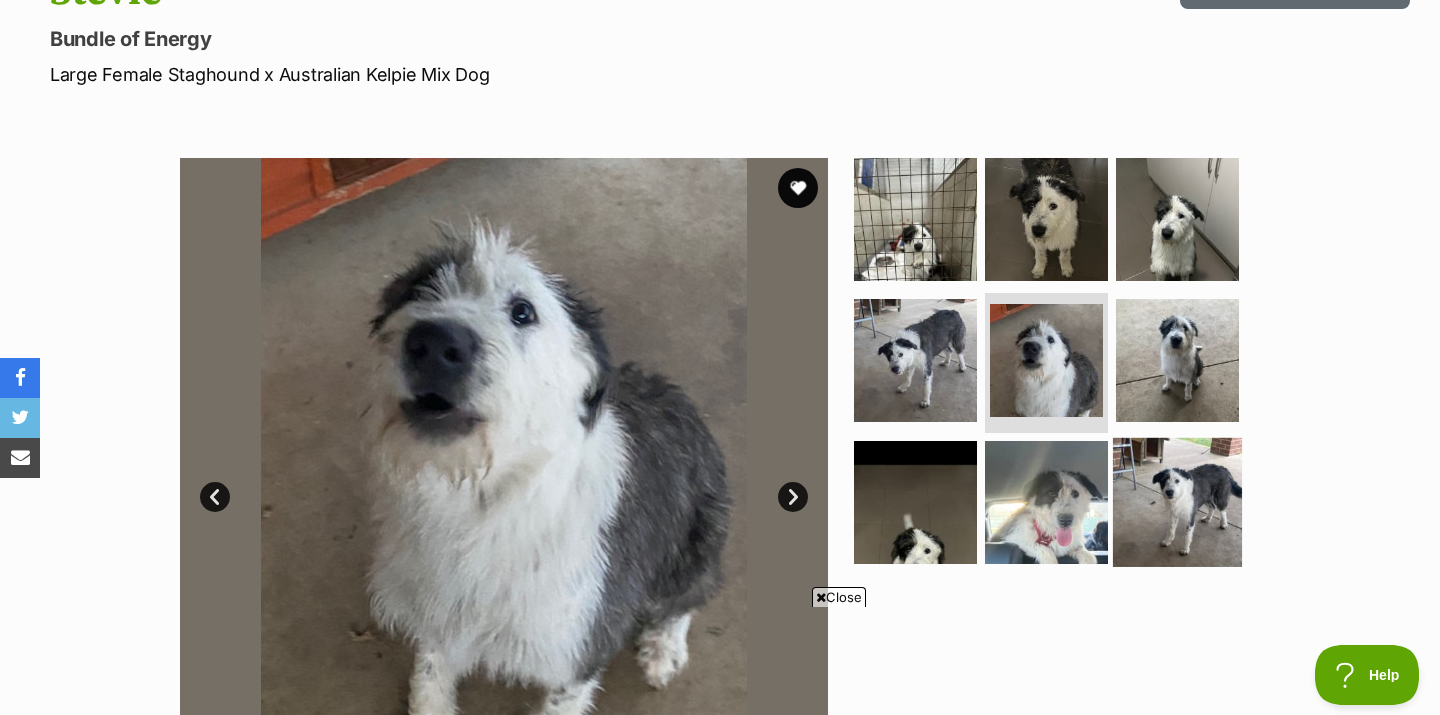 click at bounding box center (1177, 502) 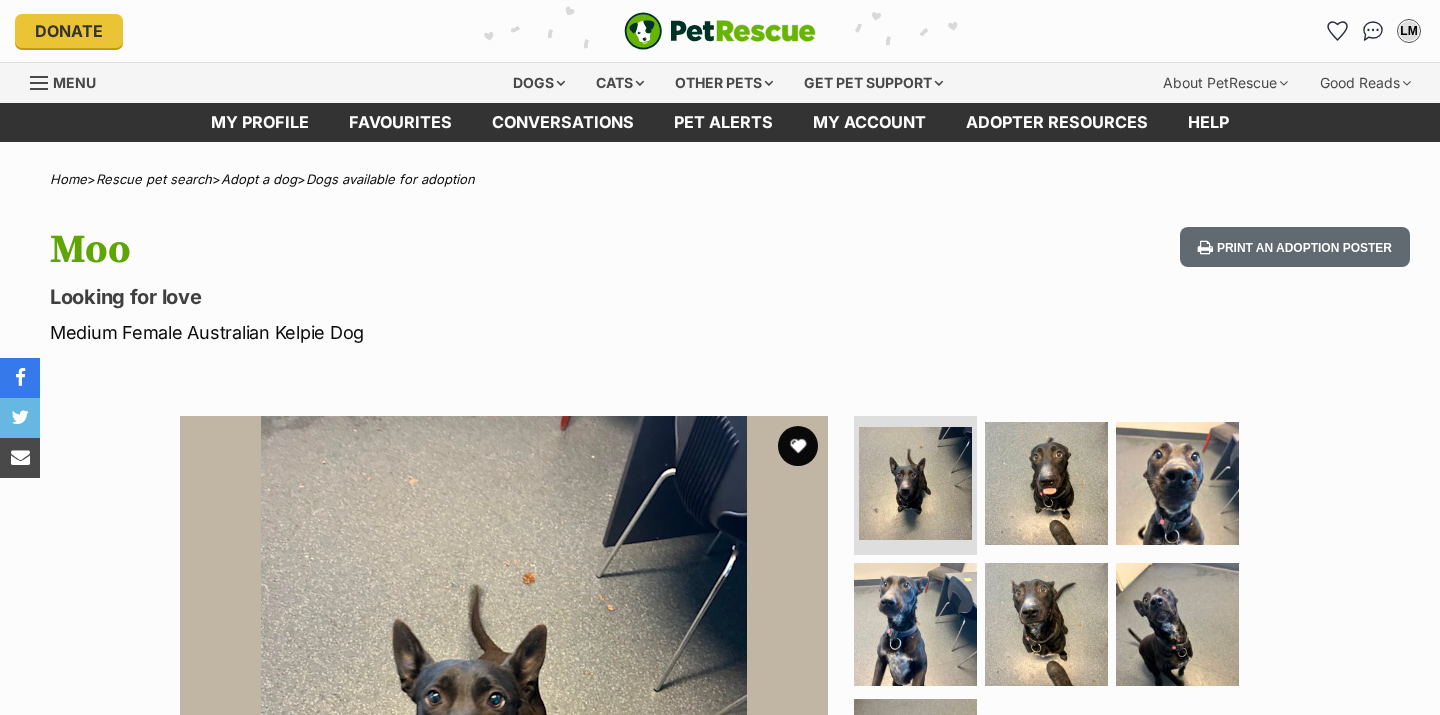 scroll, scrollTop: 117, scrollLeft: 0, axis: vertical 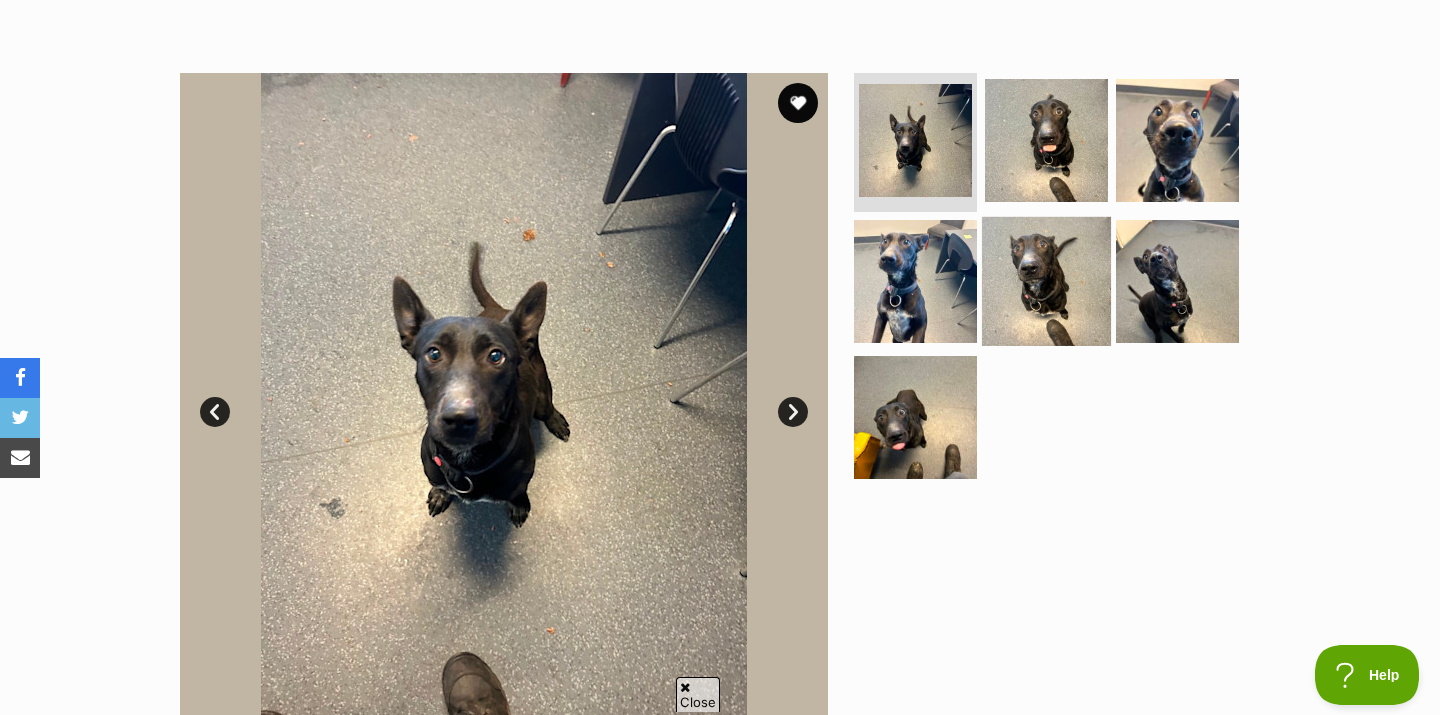 click at bounding box center (1046, 281) 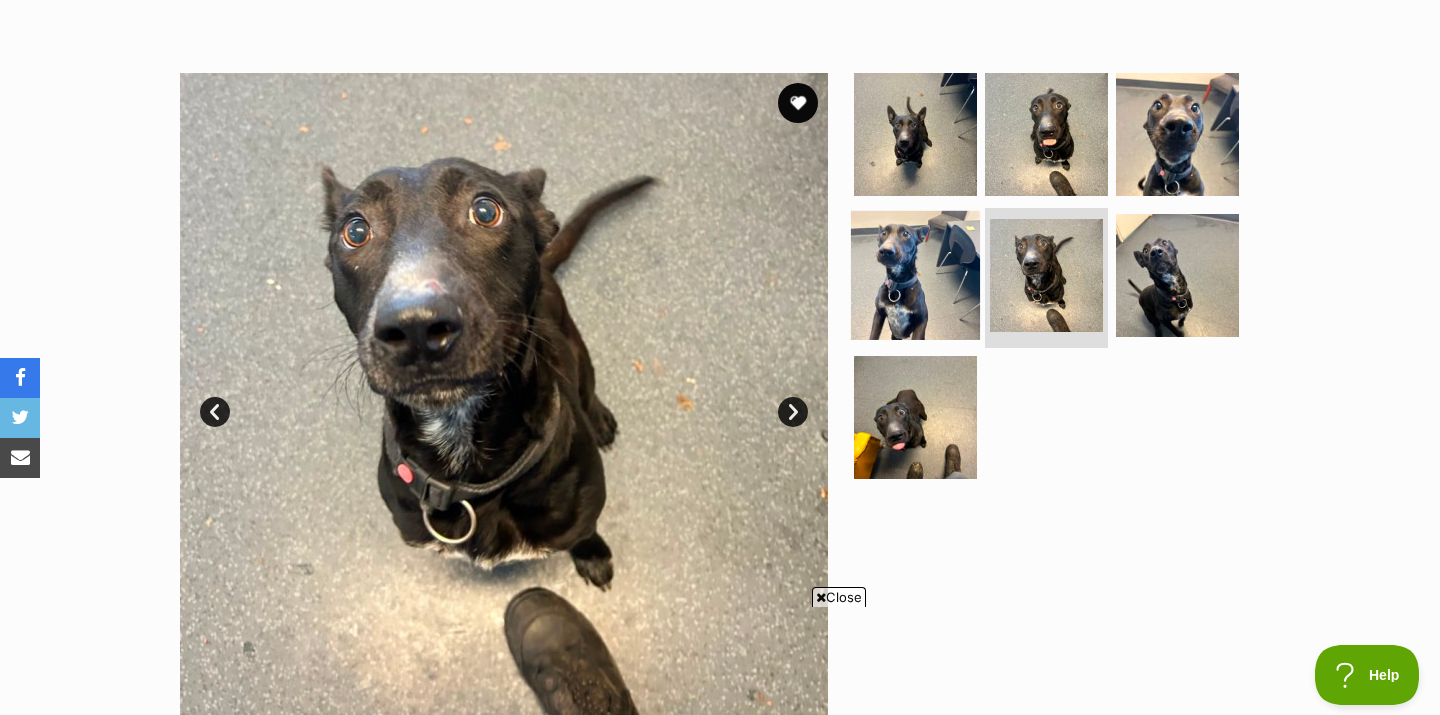 scroll, scrollTop: 0, scrollLeft: 0, axis: both 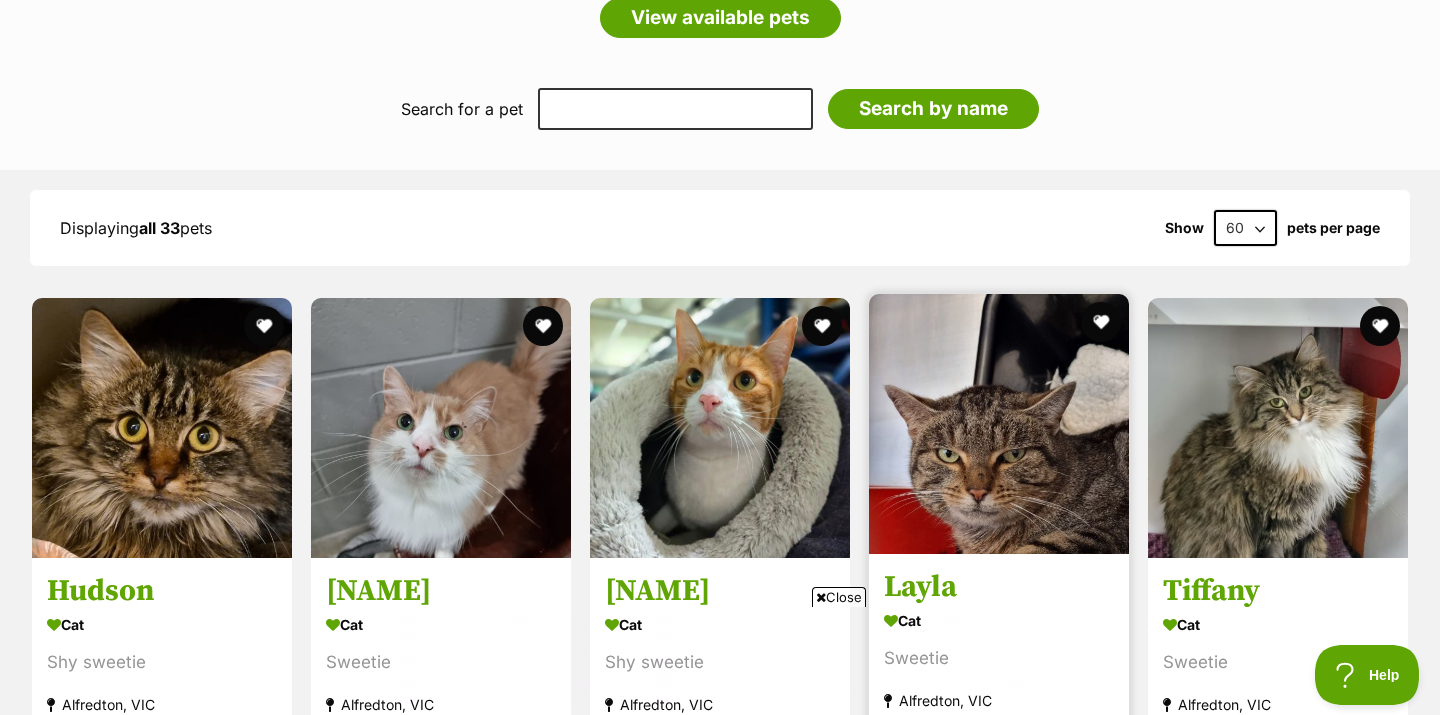 click at bounding box center [999, 424] 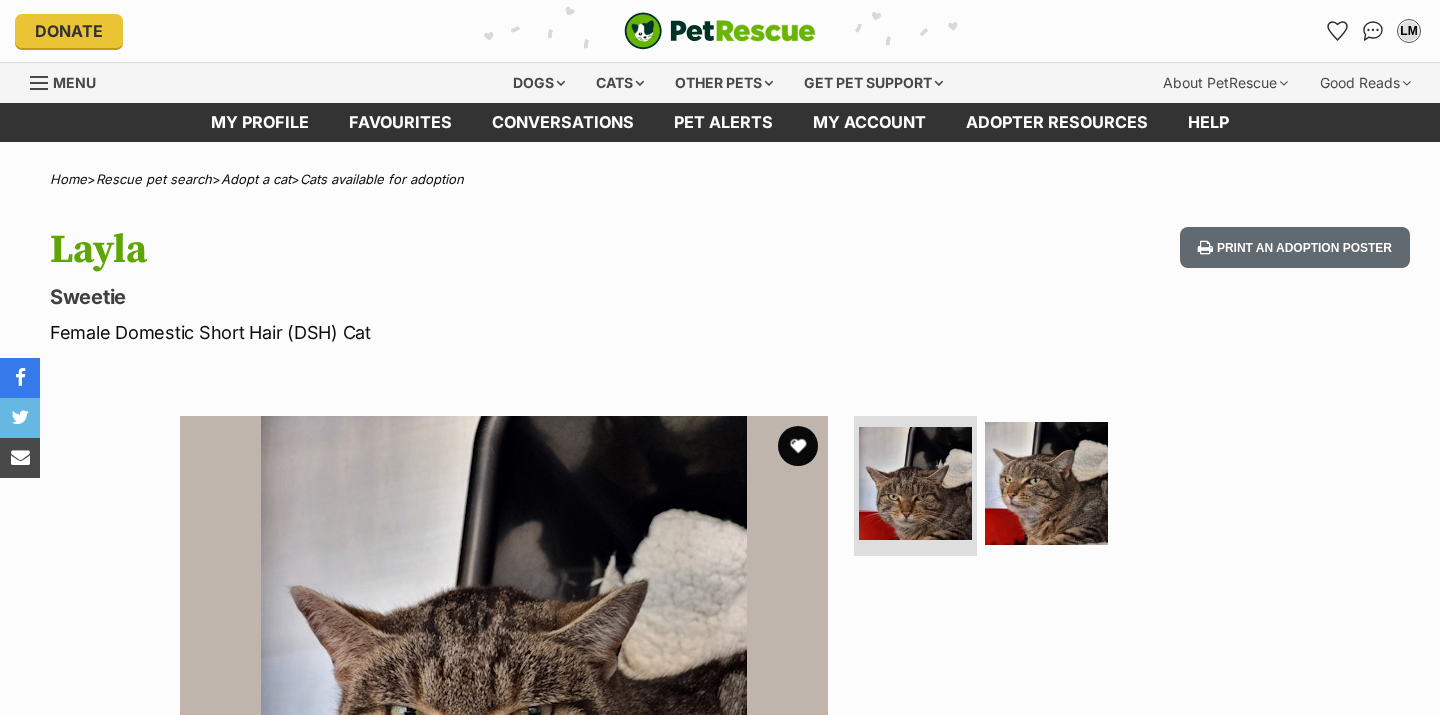 scroll, scrollTop: 0, scrollLeft: 0, axis: both 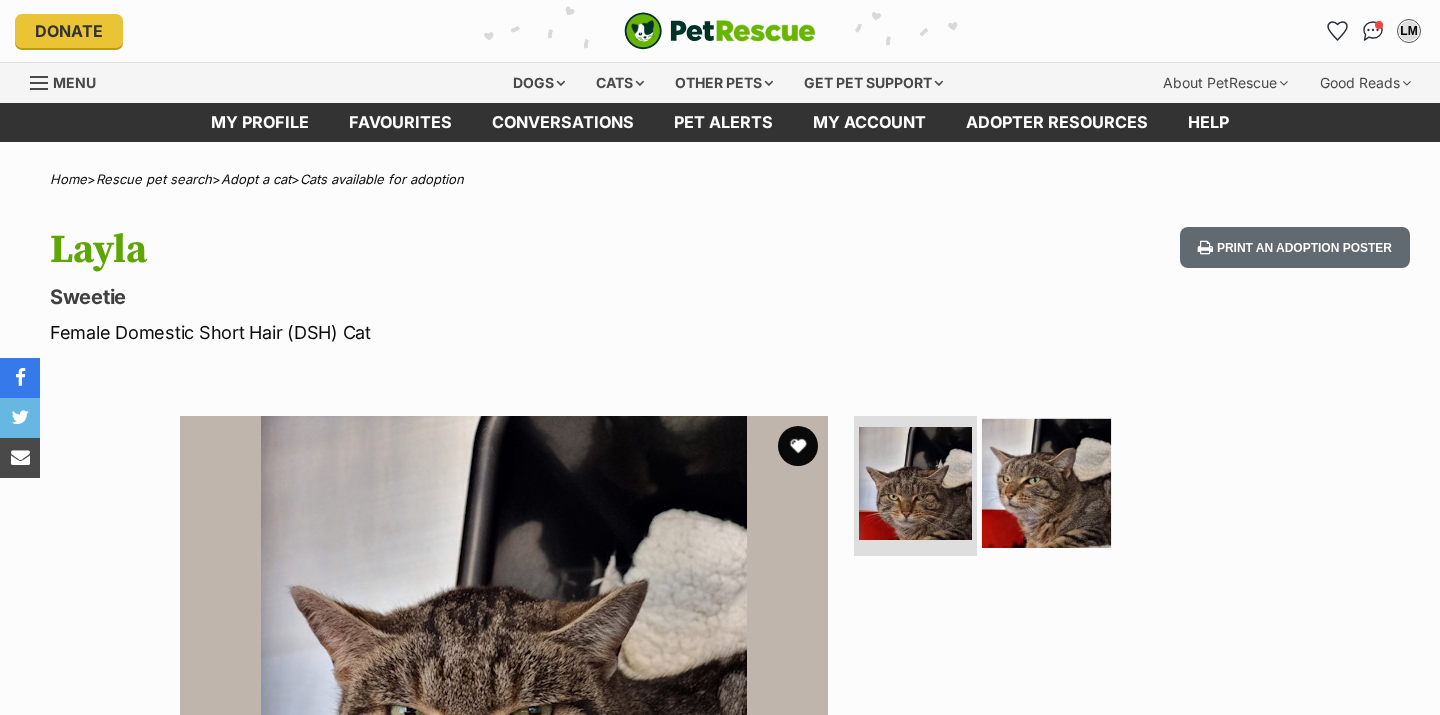 click at bounding box center [1046, 483] 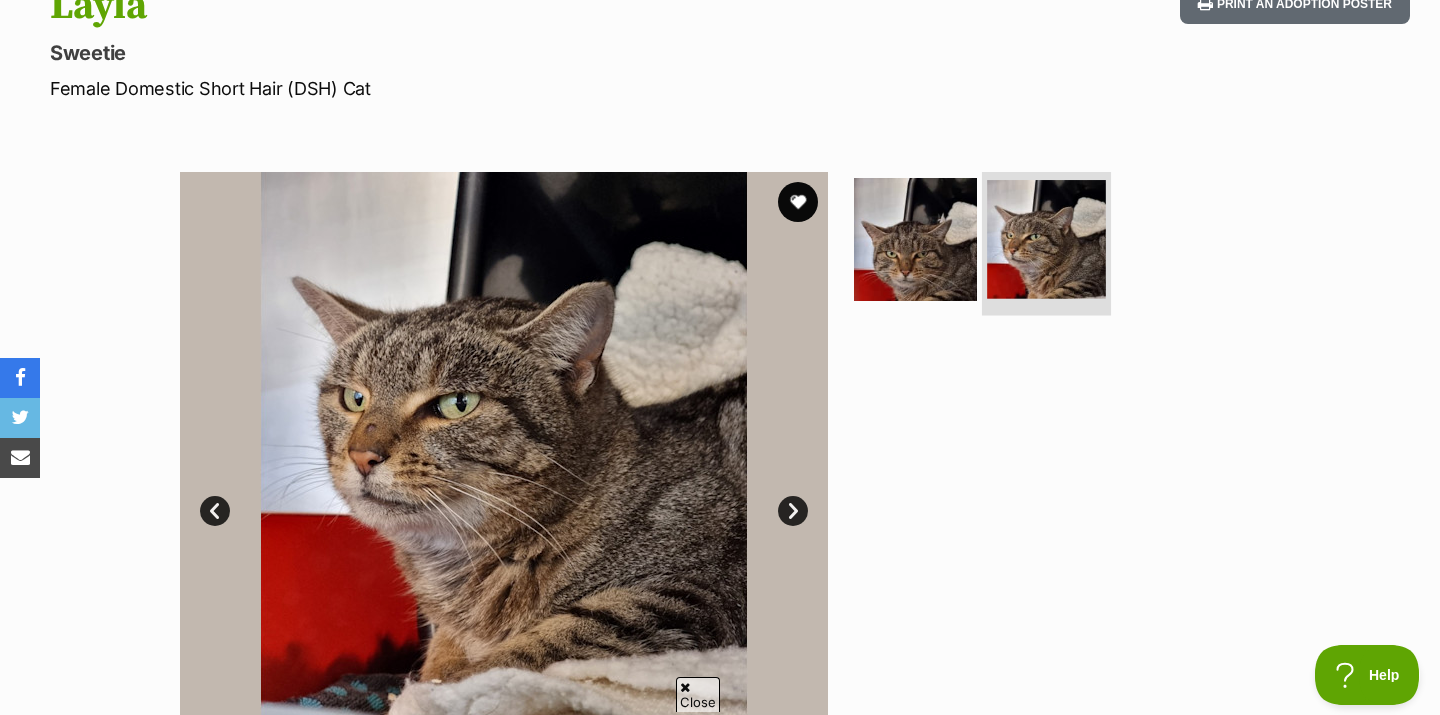 scroll, scrollTop: 245, scrollLeft: 0, axis: vertical 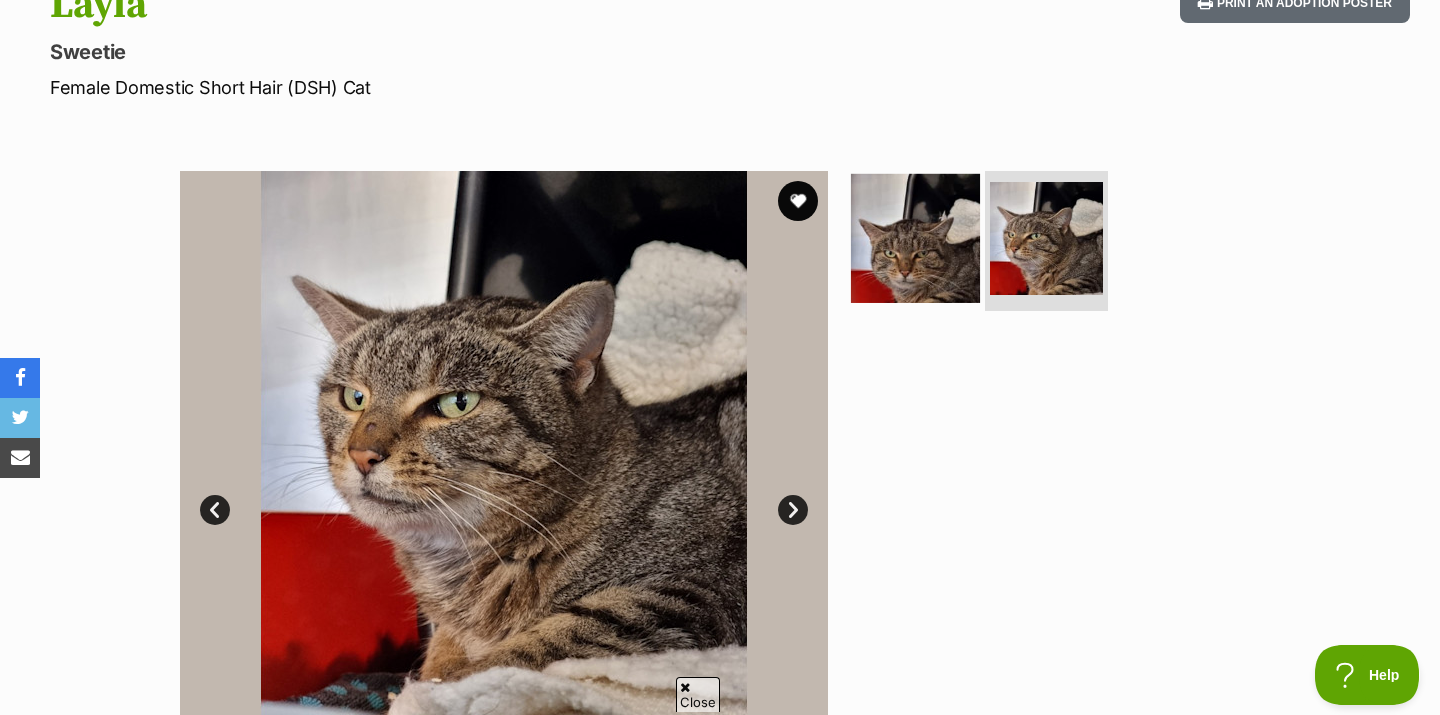 click at bounding box center [915, 238] 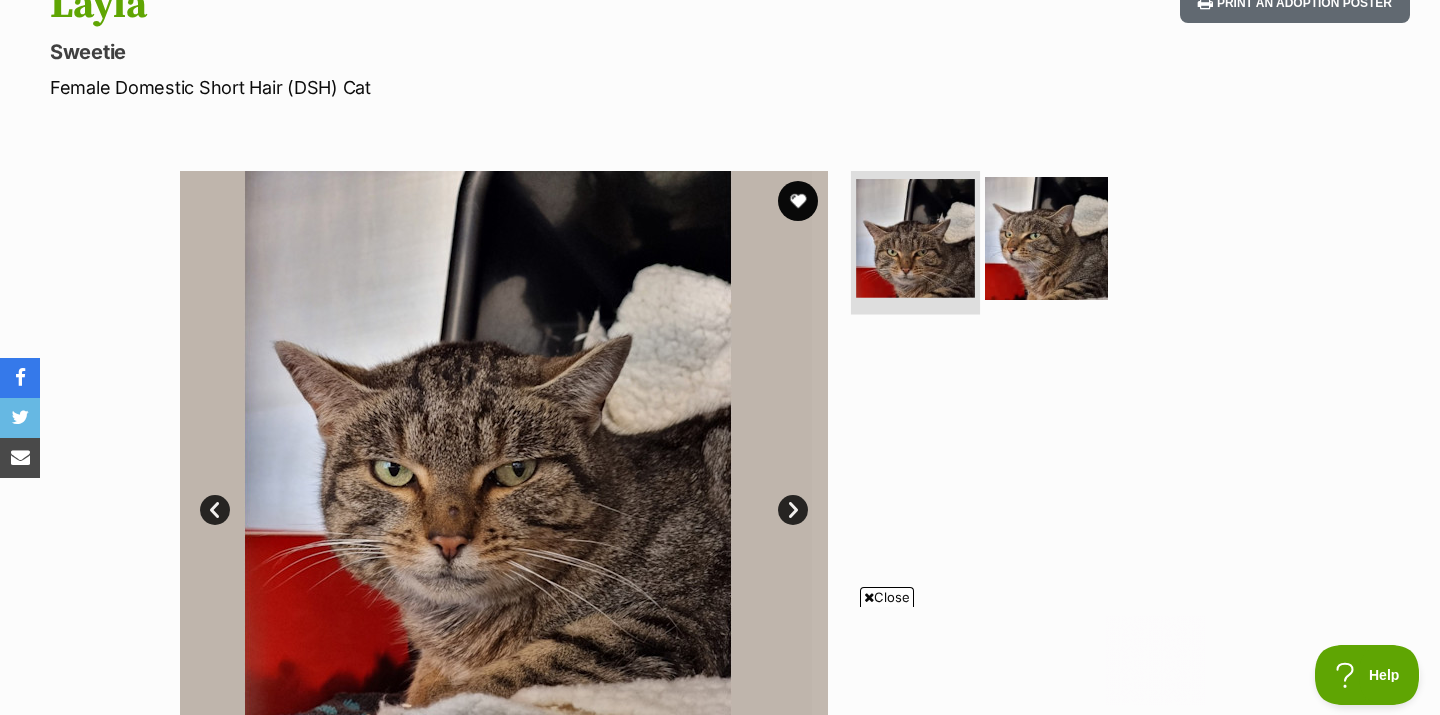 scroll, scrollTop: 302, scrollLeft: 0, axis: vertical 